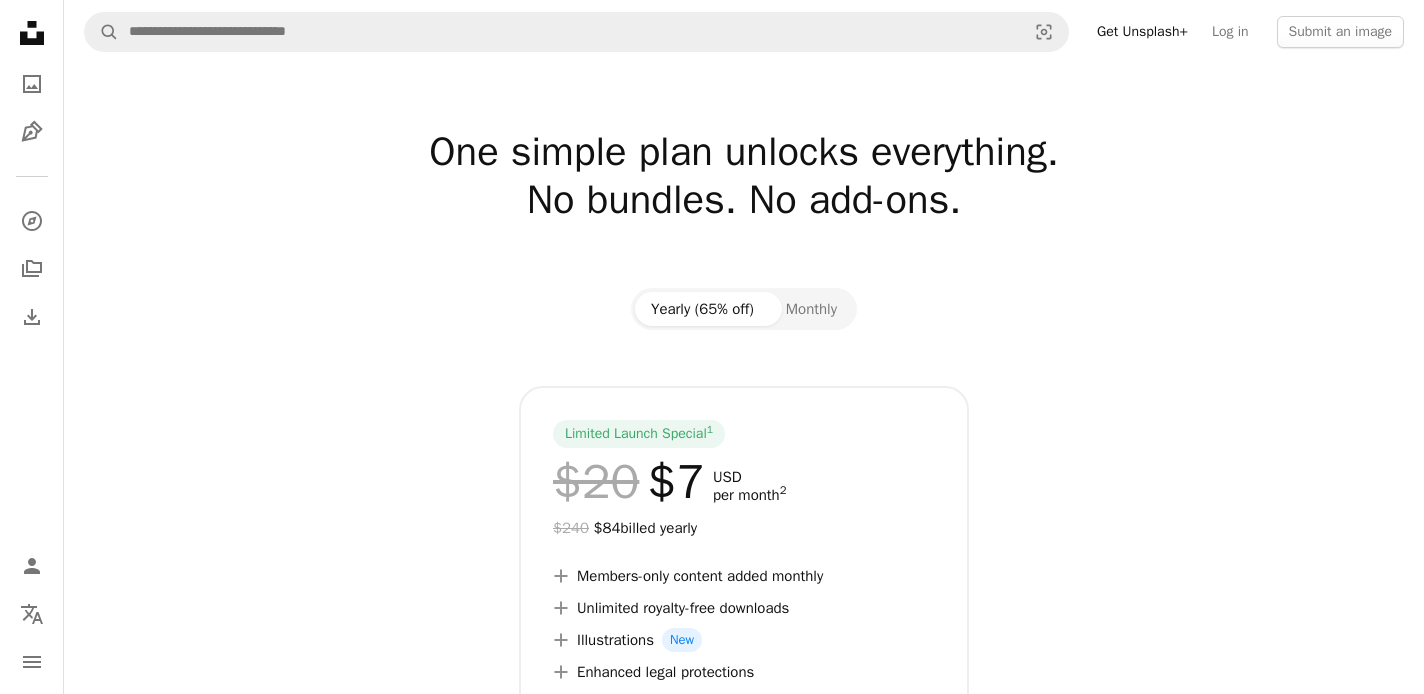 scroll, scrollTop: 0, scrollLeft: 0, axis: both 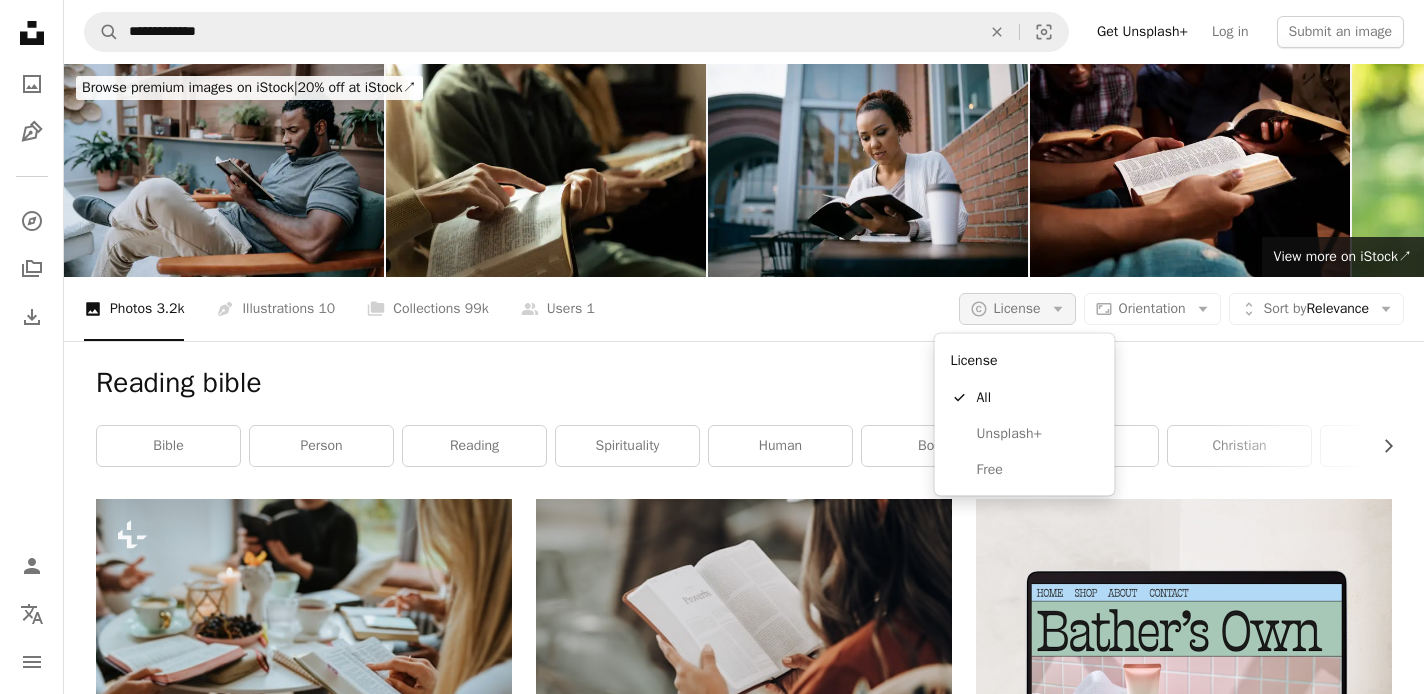 click on "A copyright icon © License Arrow down" at bounding box center [1017, 309] 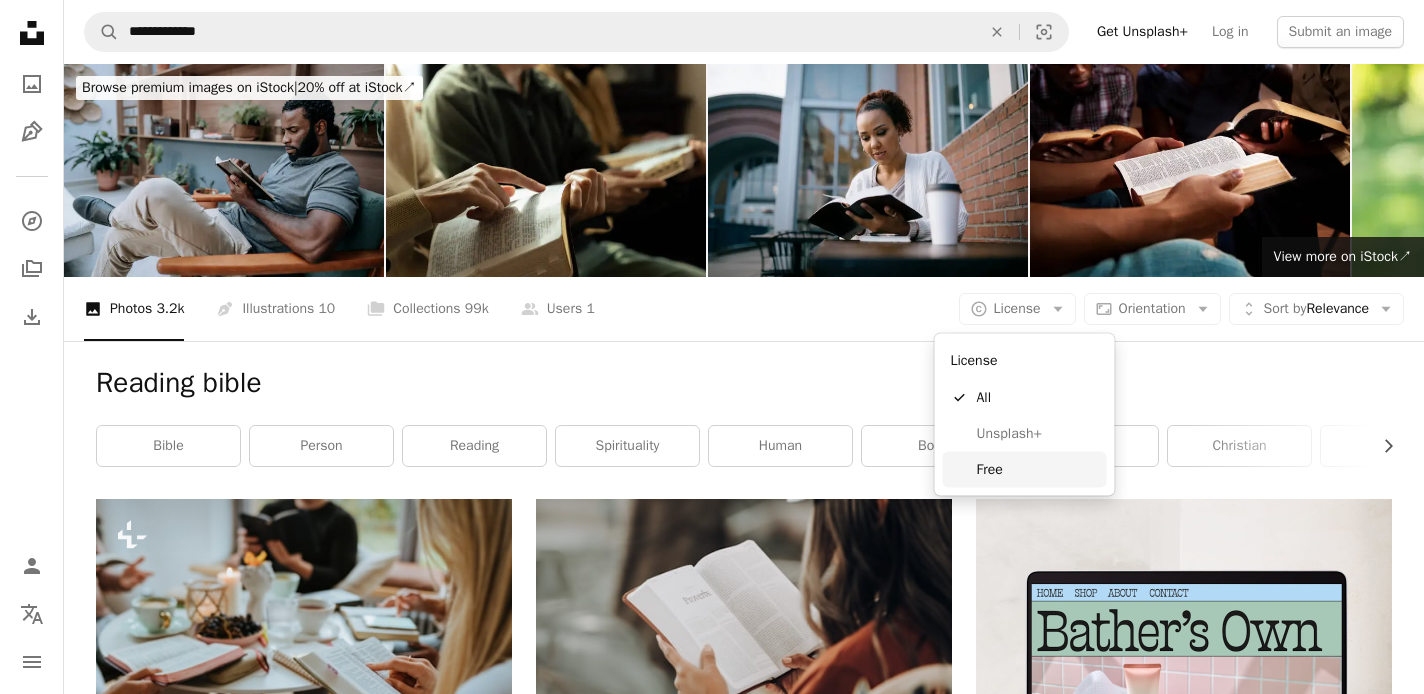 click on "Free" at bounding box center [1038, 469] 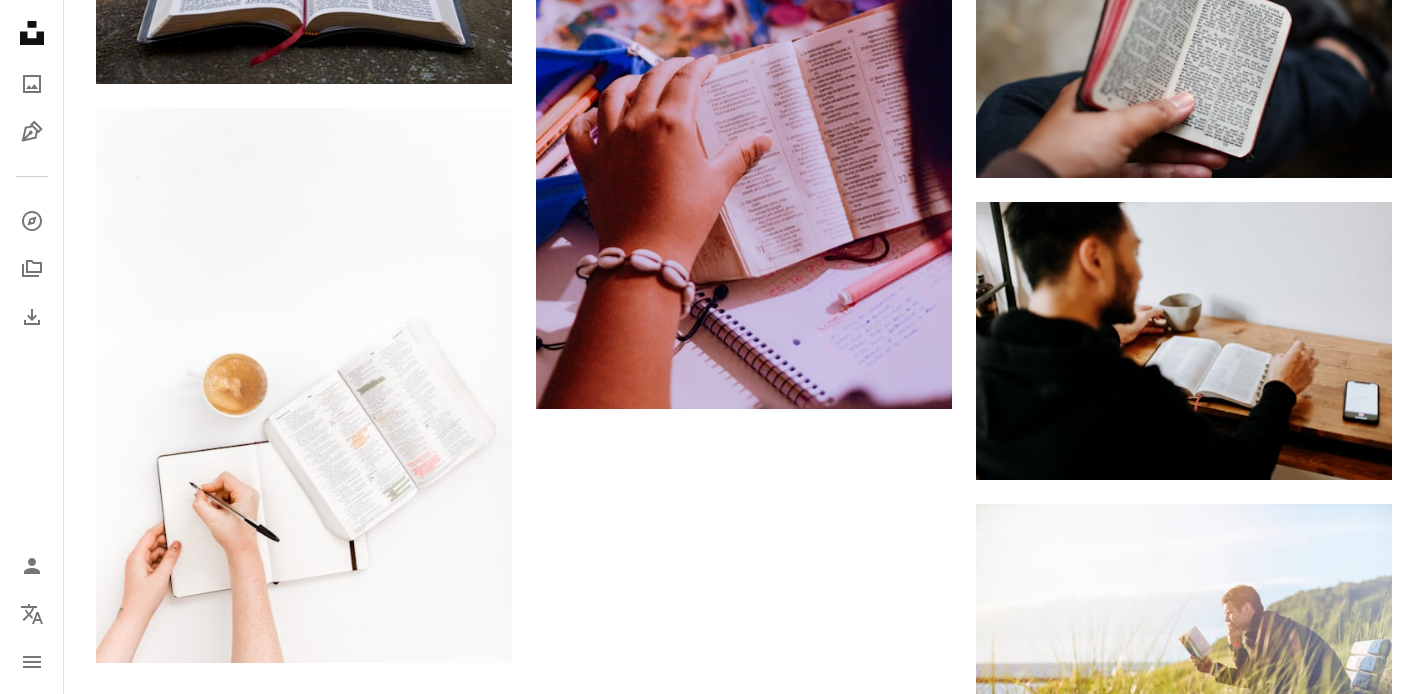 scroll, scrollTop: 2878, scrollLeft: 0, axis: vertical 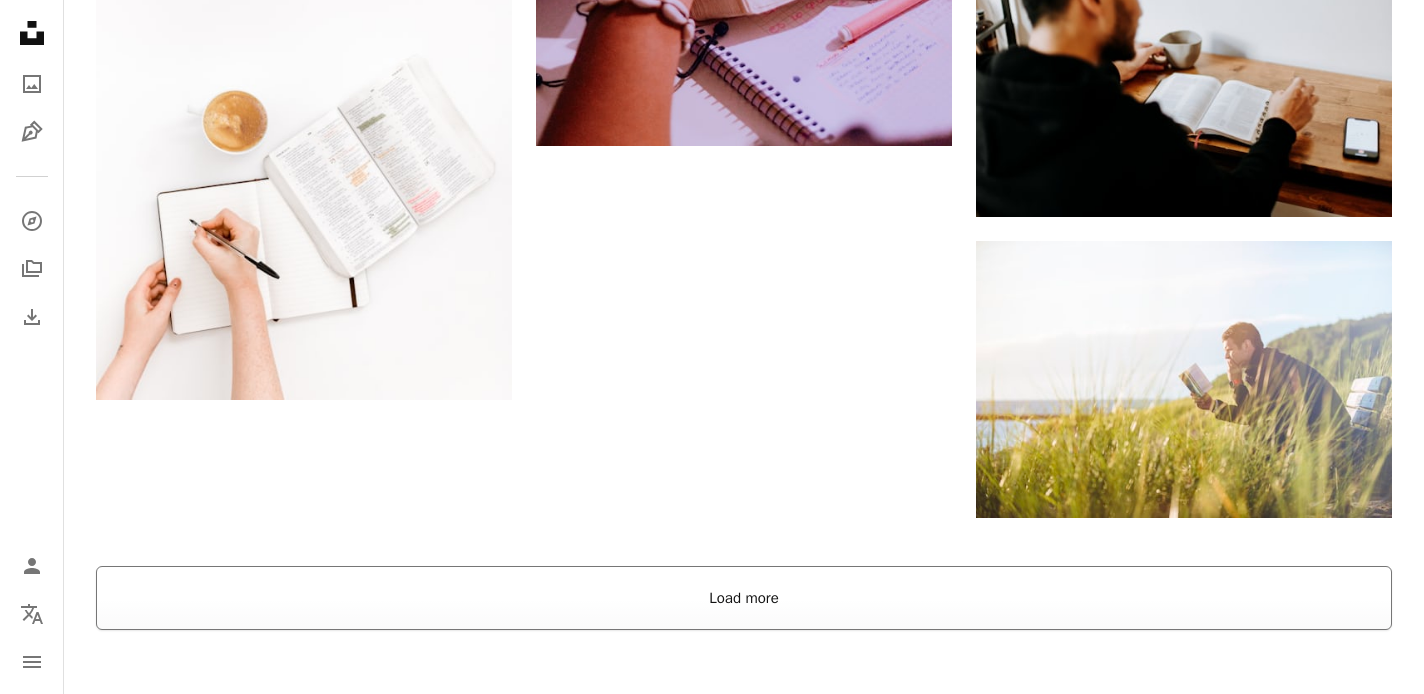 click on "Load more" at bounding box center [744, 598] 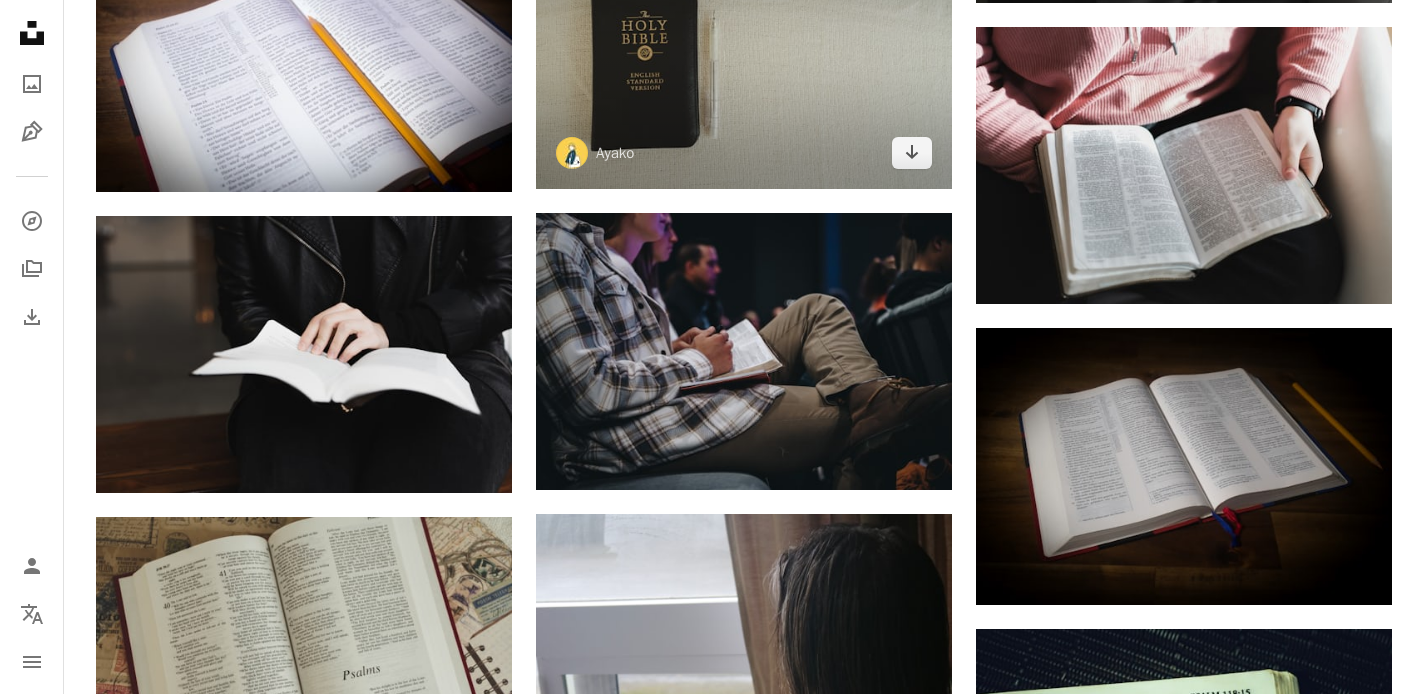 scroll, scrollTop: 11824, scrollLeft: 0, axis: vertical 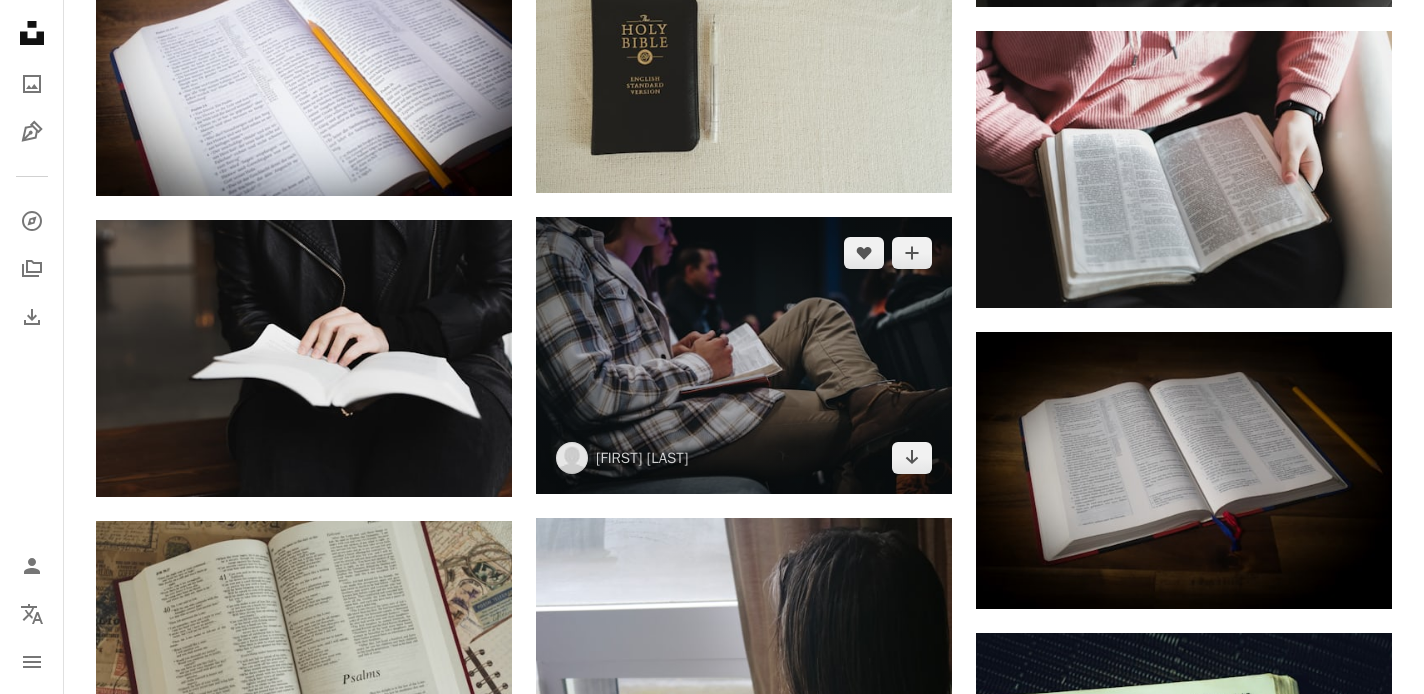 click at bounding box center (744, 355) 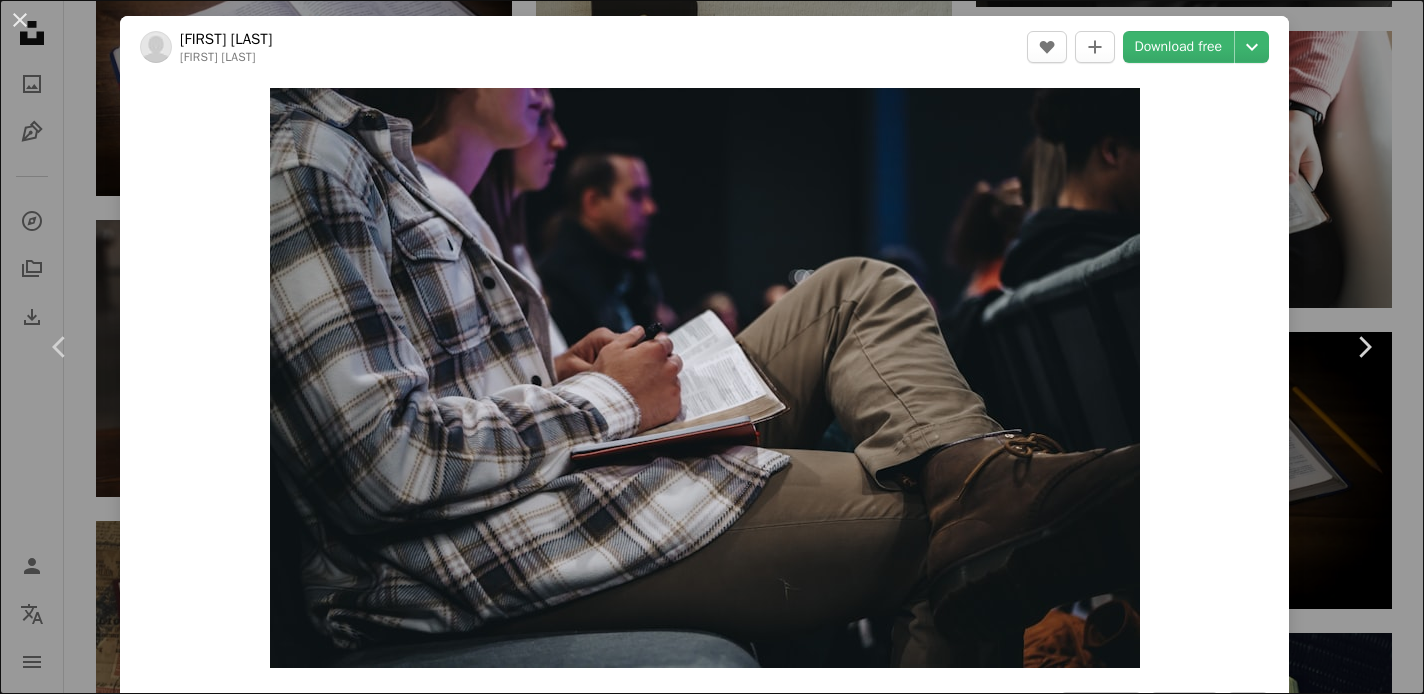 click on "An X shape Chevron left Chevron right [FIRST] [LAST] [FIRST] A heart A plus sign Download free Chevron down Zoom in Views 47,498 Downloads 446 A forward-right arrow Share Info icon Info More Actions Calendar outlined Published on [MONTH] [DAY], [YEAR] Camera Canon, EOS 6D Mark II Safety Free to use under the Unsplash License church bible worship jesus bible study bible reading sunday human people grey clothing crowd apparel sitting Creative Commons images Browse premium related images on iStock | Save 20% with code UNSPLASH20 View more on iStock ↗ Related images A heart A plus sign [FIRST] [LAST] Available for hire A checkmark inside of a circle Arrow pointing down Plus sign for Unsplash+ A heart A plus sign [FIRST] [LAST] For Unsplash+ A lock Download A heart A plus sign [FIRST] [LAST] Available for hire A checkmark inside of a circle Arrow pointing down A heart A plus sign [FIRST] [LAST] Available for hire A checkmark inside of a circle Arrow pointing down Plus sign for Unsplash+ A heart A plus sign For" at bounding box center (712, 347) 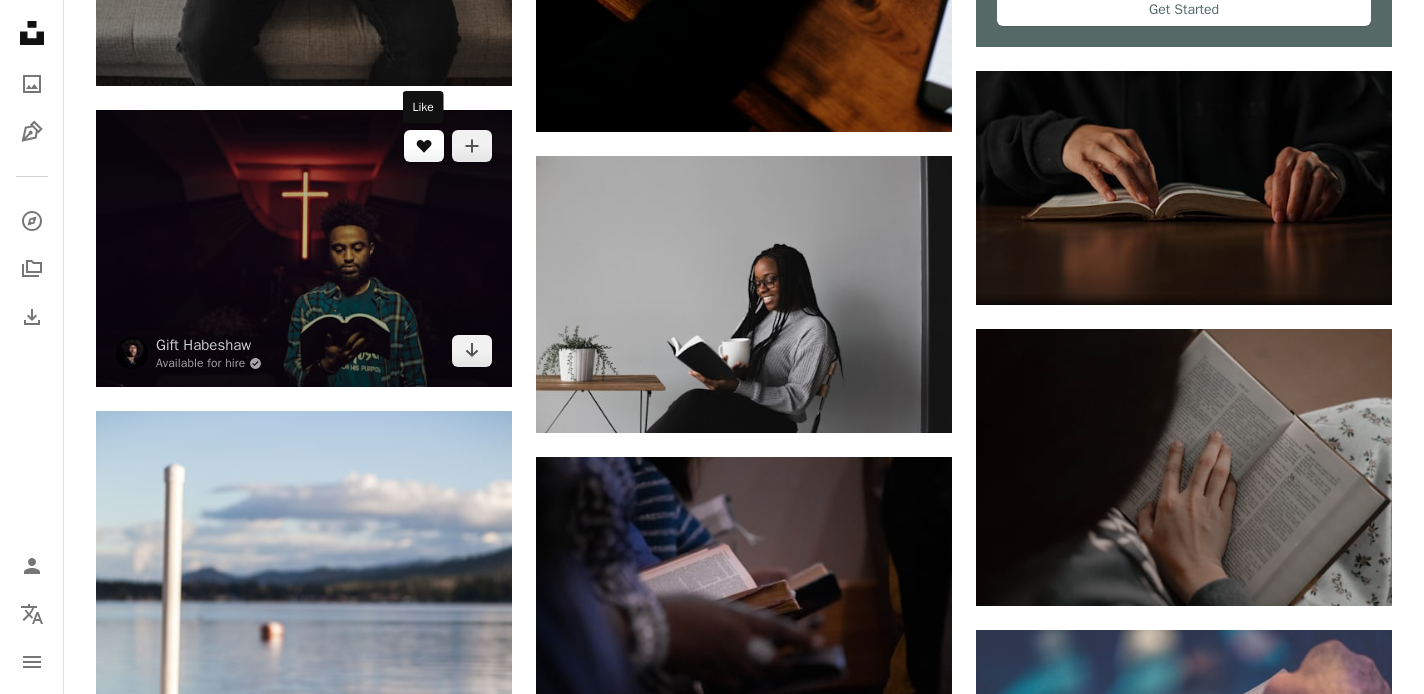 scroll, scrollTop: 0, scrollLeft: 0, axis: both 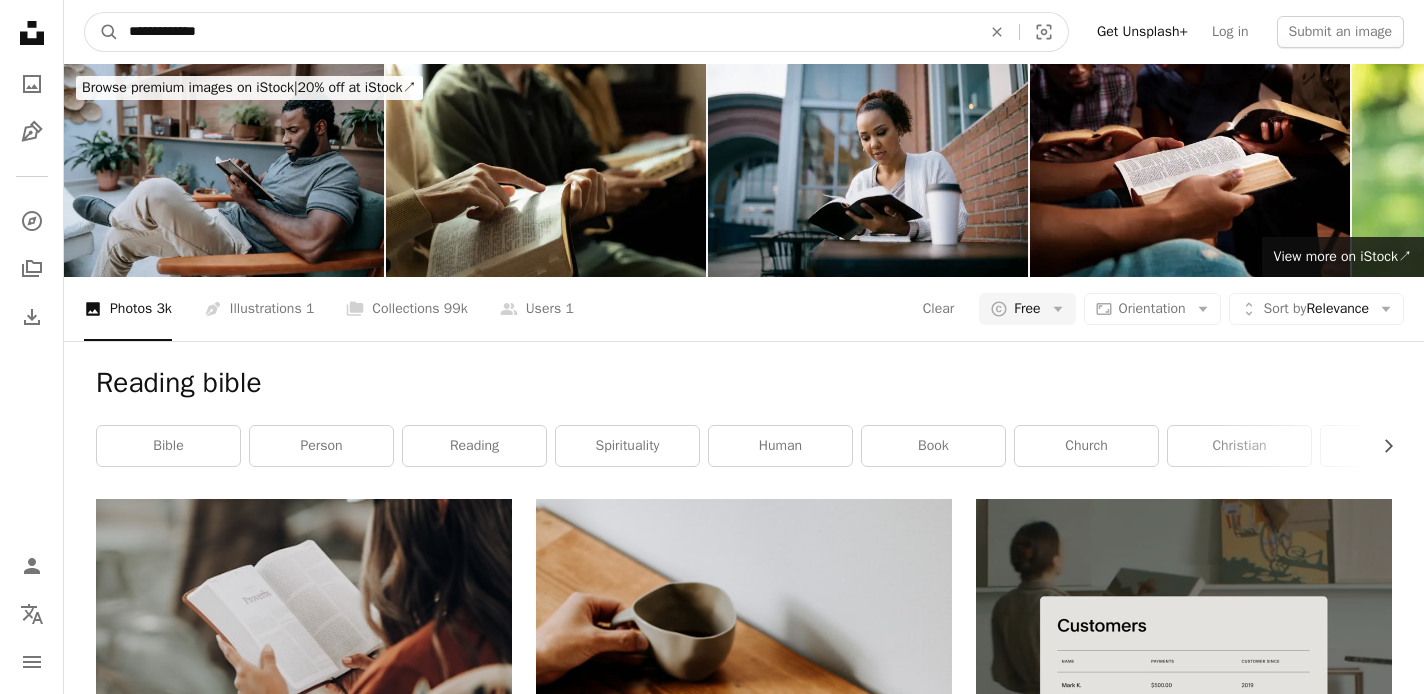 click on "**********" at bounding box center (547, 32) 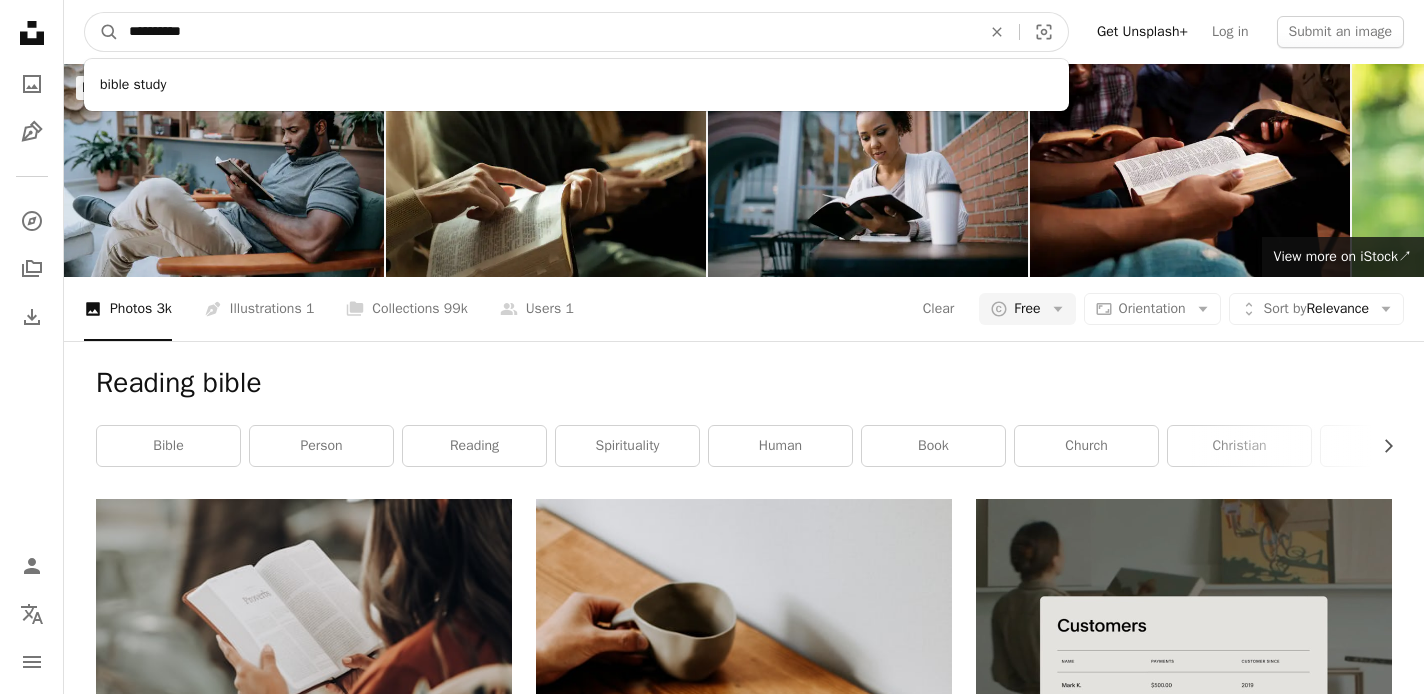 type on "**********" 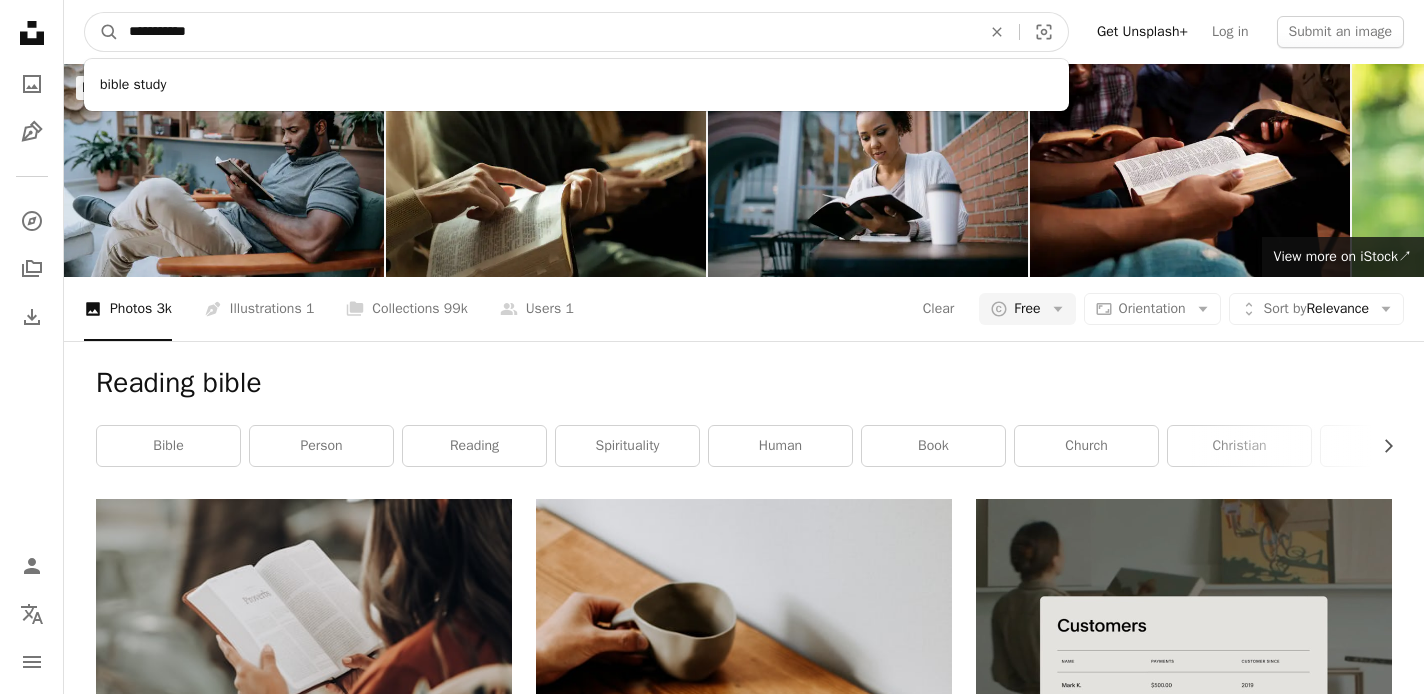 click on "A magnifying glass" at bounding box center [102, 32] 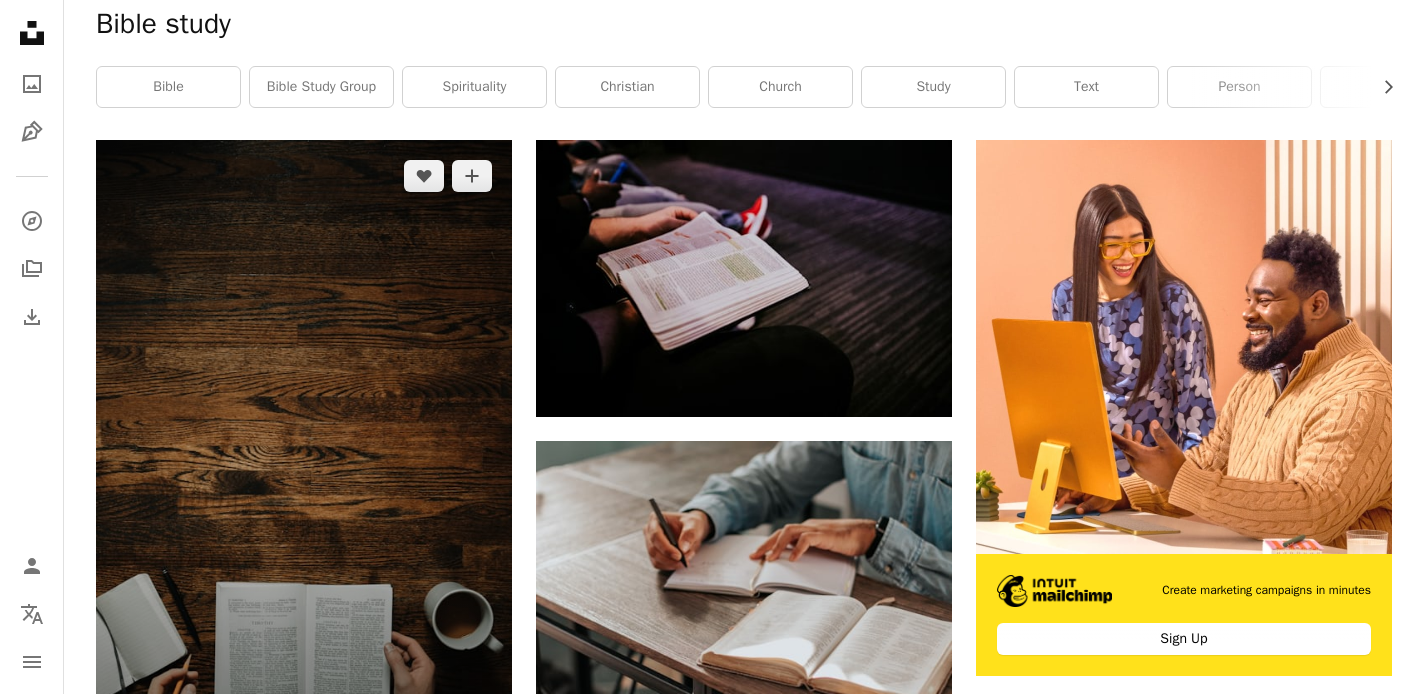 scroll, scrollTop: 669, scrollLeft: 0, axis: vertical 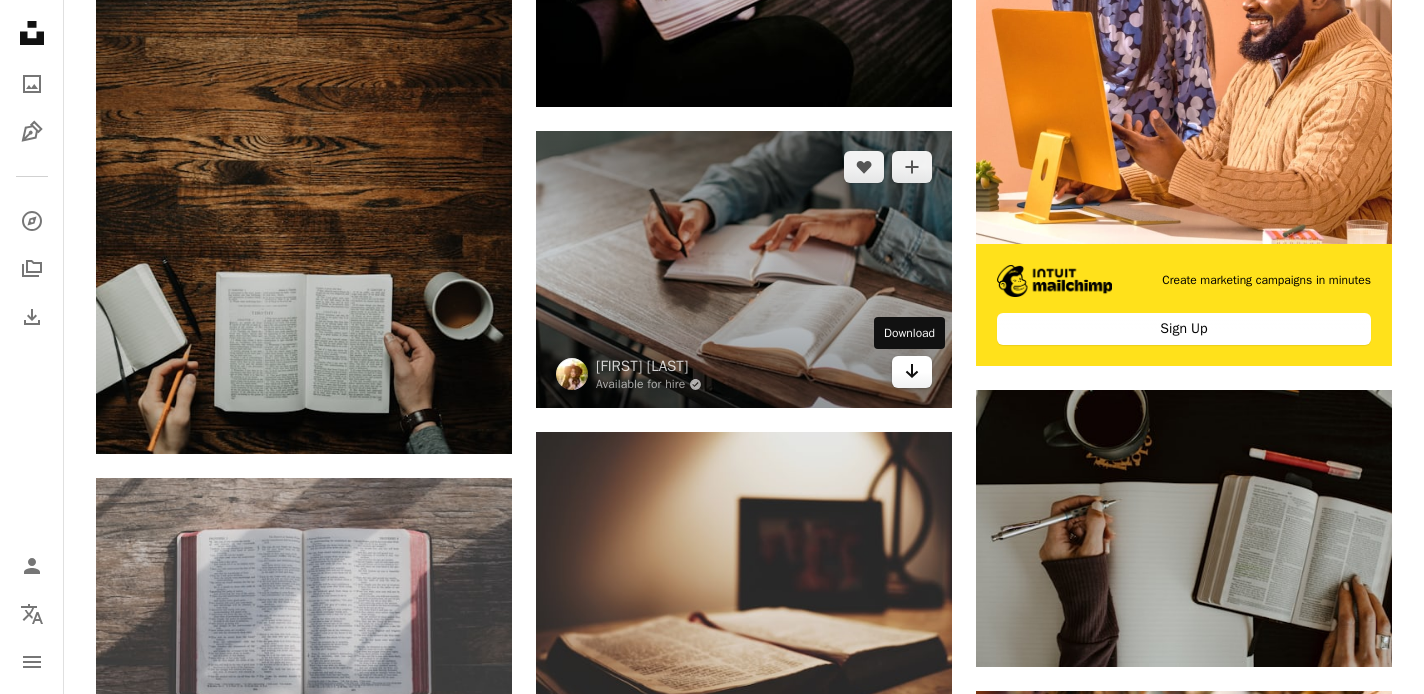 click 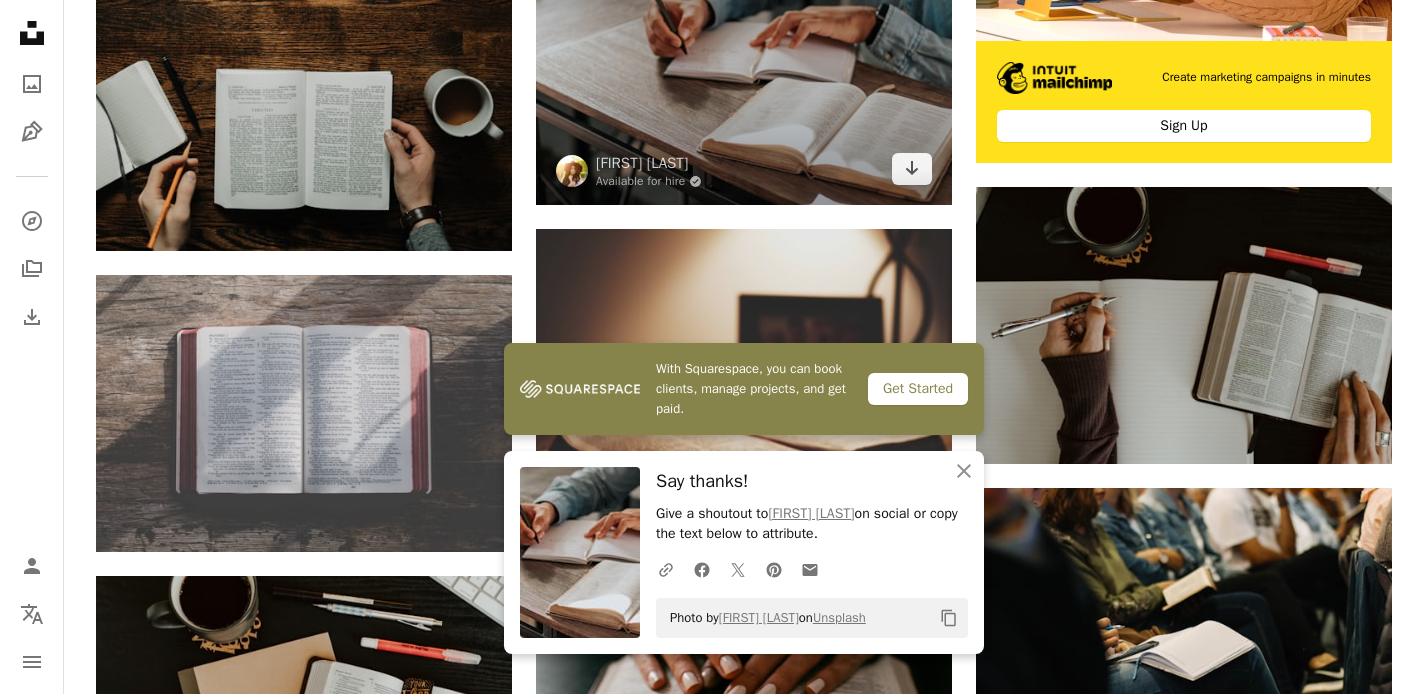scroll, scrollTop: 874, scrollLeft: 0, axis: vertical 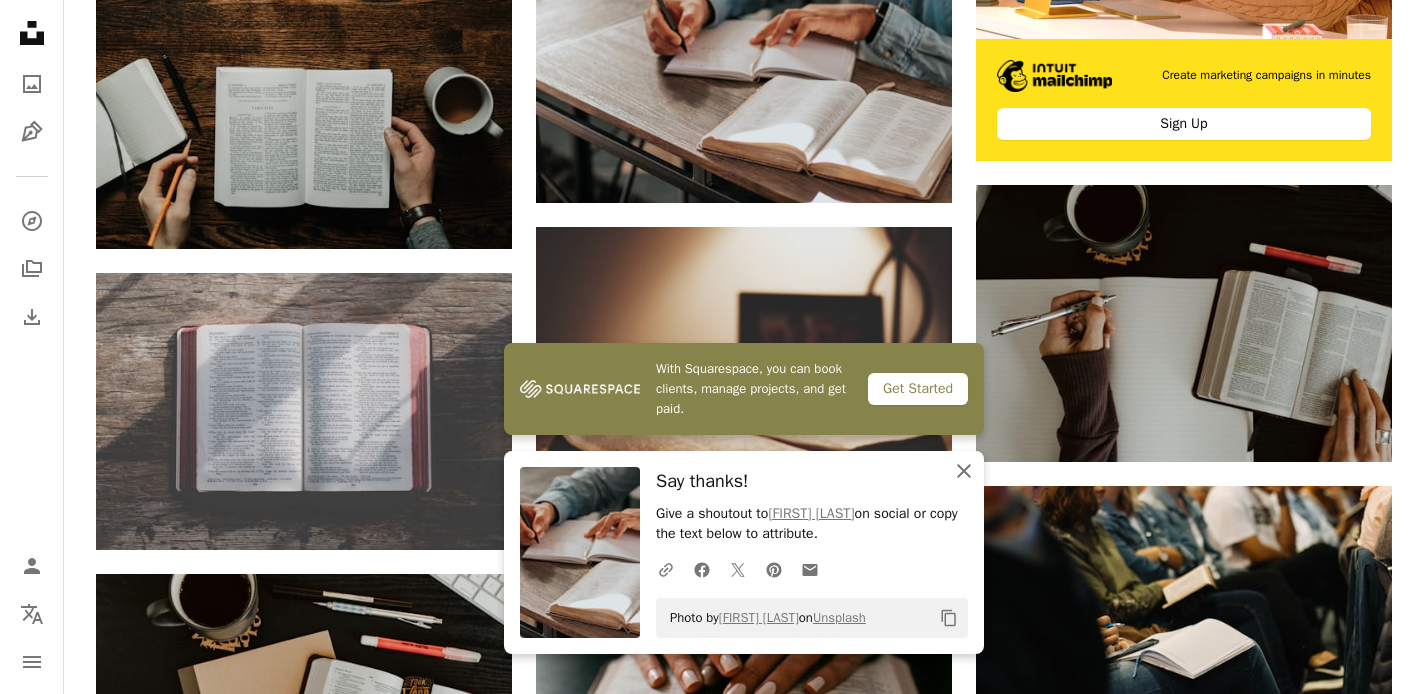 click 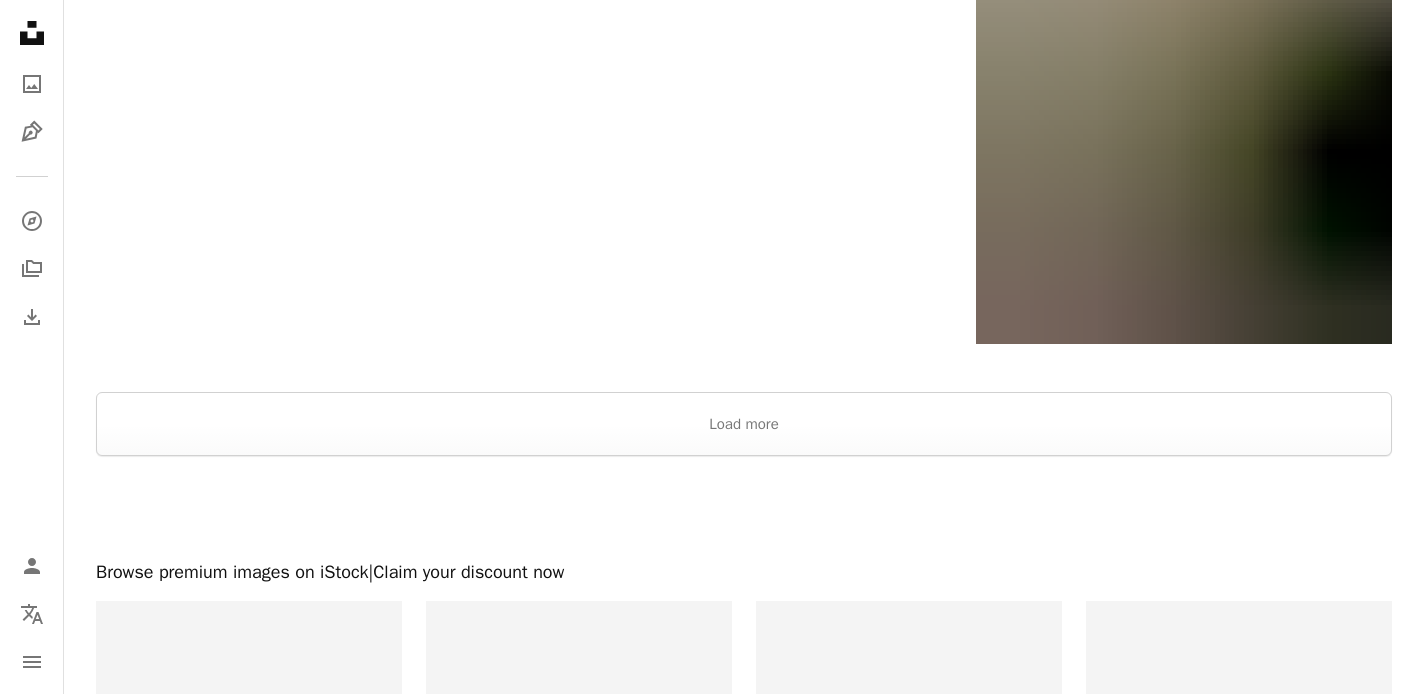 scroll, scrollTop: 3248, scrollLeft: 0, axis: vertical 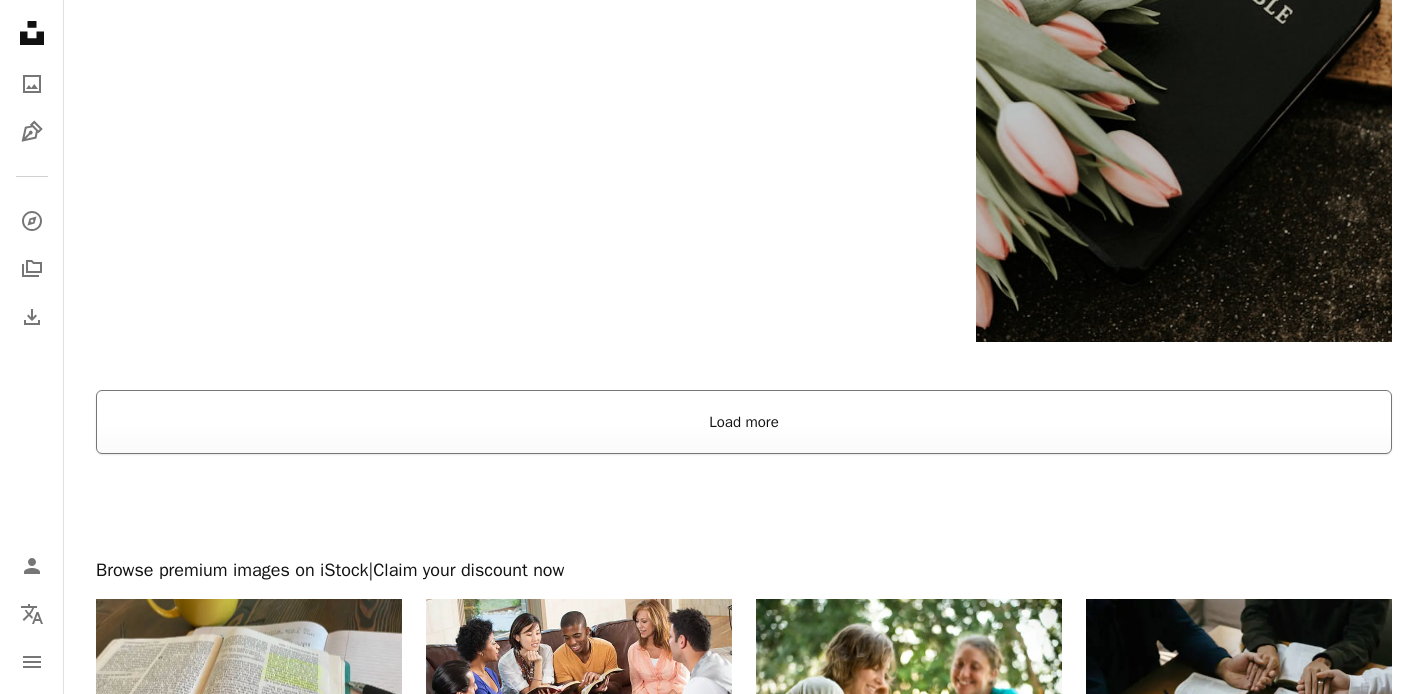 click on "Load more" at bounding box center (744, 422) 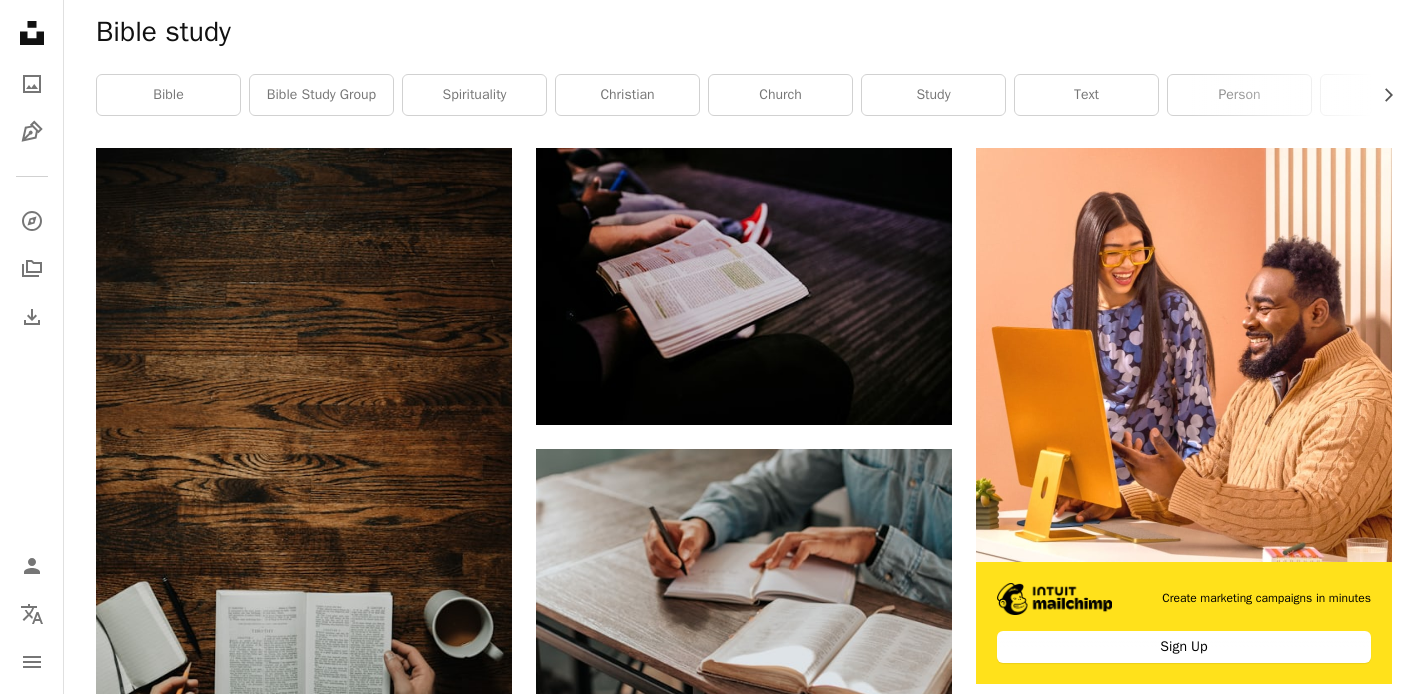 scroll, scrollTop: 0, scrollLeft: 0, axis: both 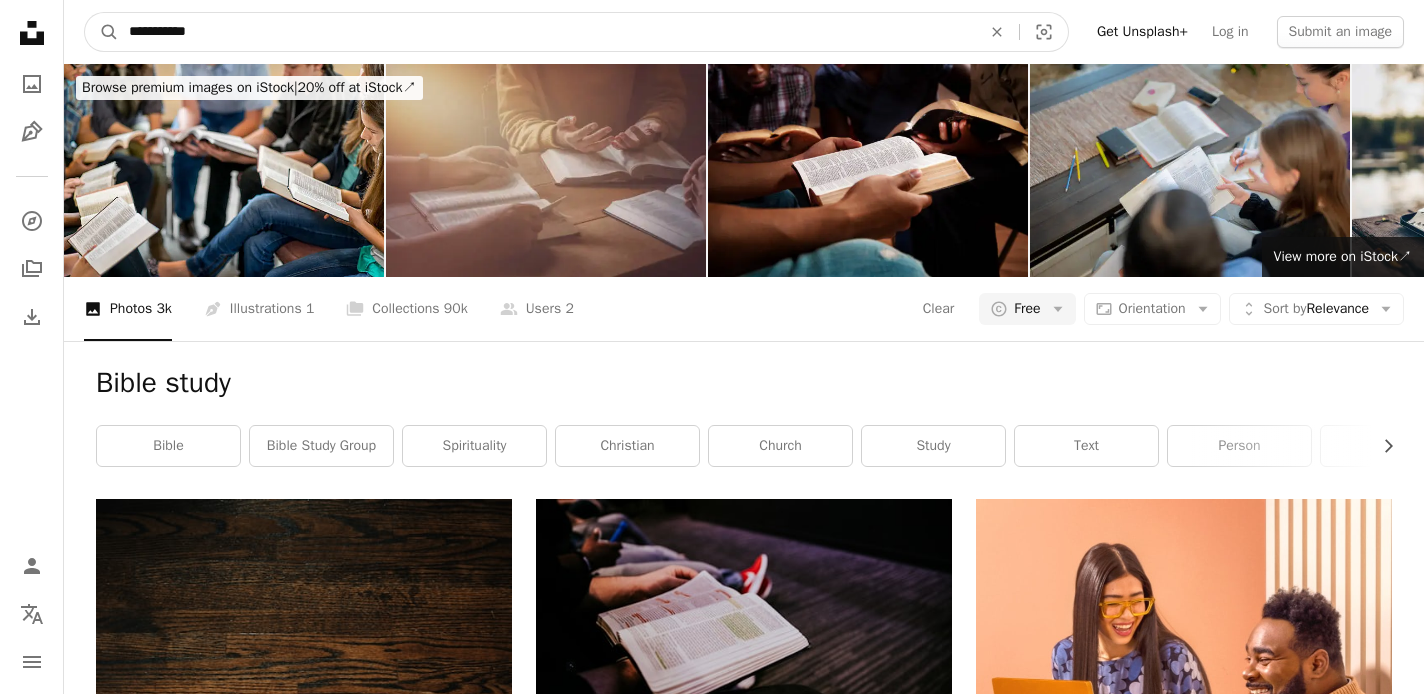 click on "**********" at bounding box center [547, 32] 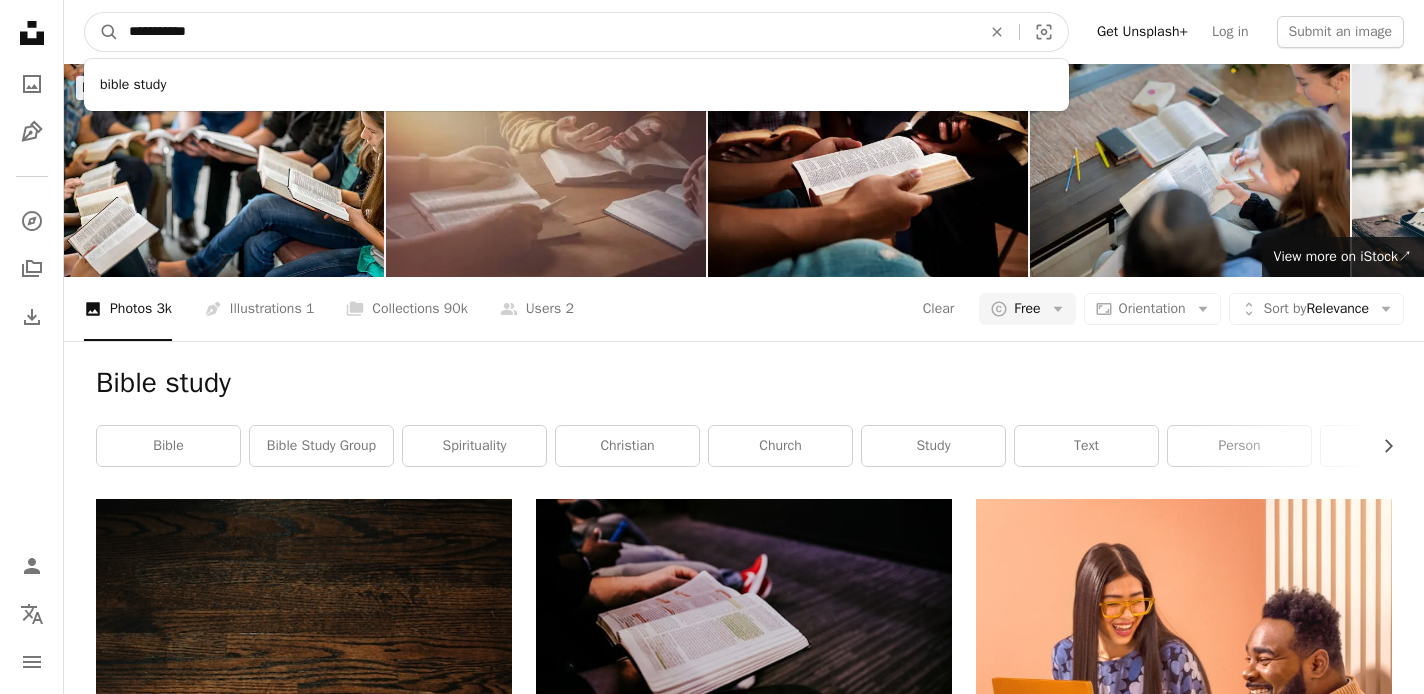 click on "**********" at bounding box center (547, 32) 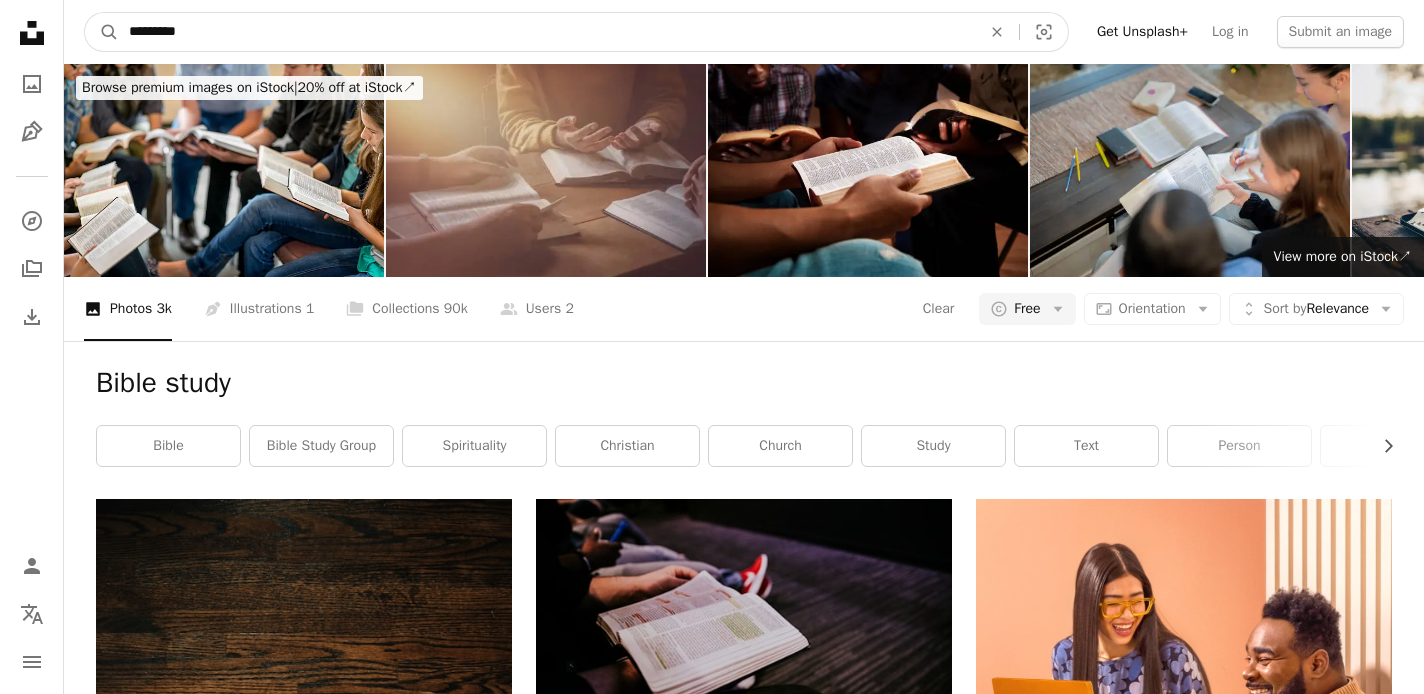 type on "**********" 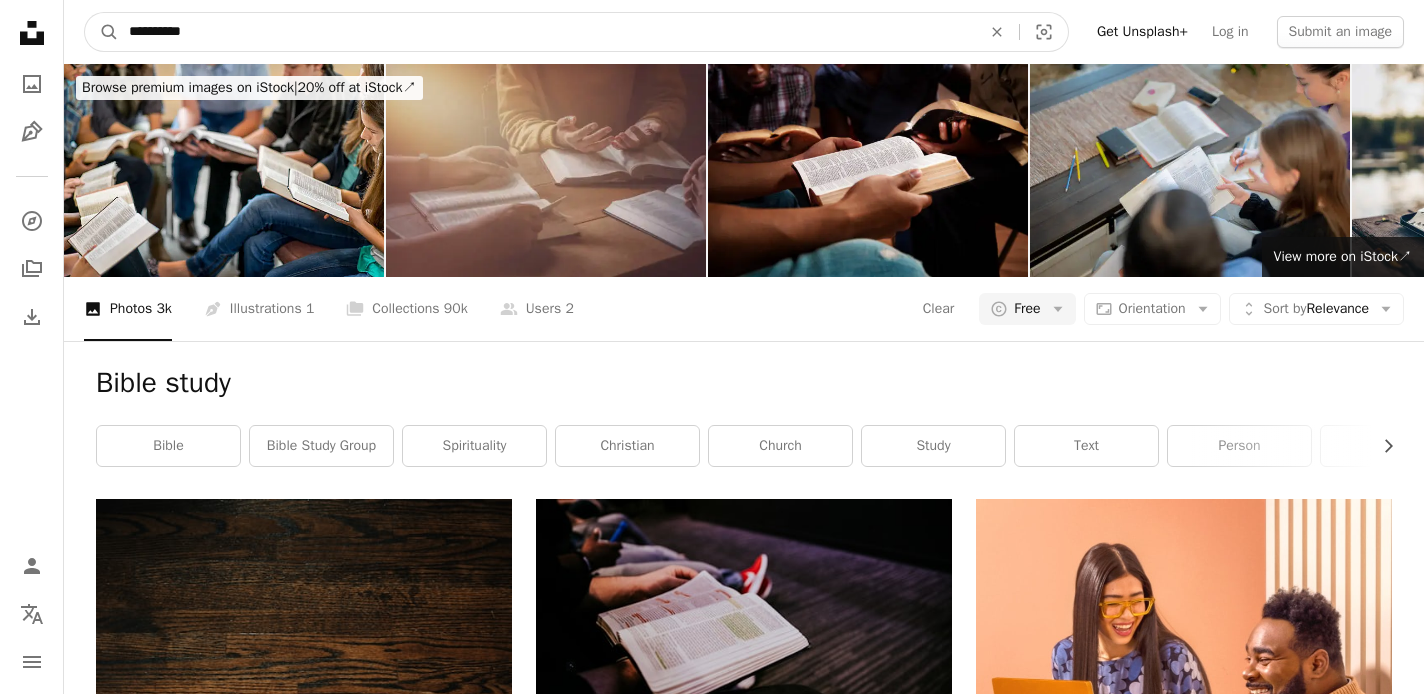 click on "A magnifying glass" at bounding box center (102, 32) 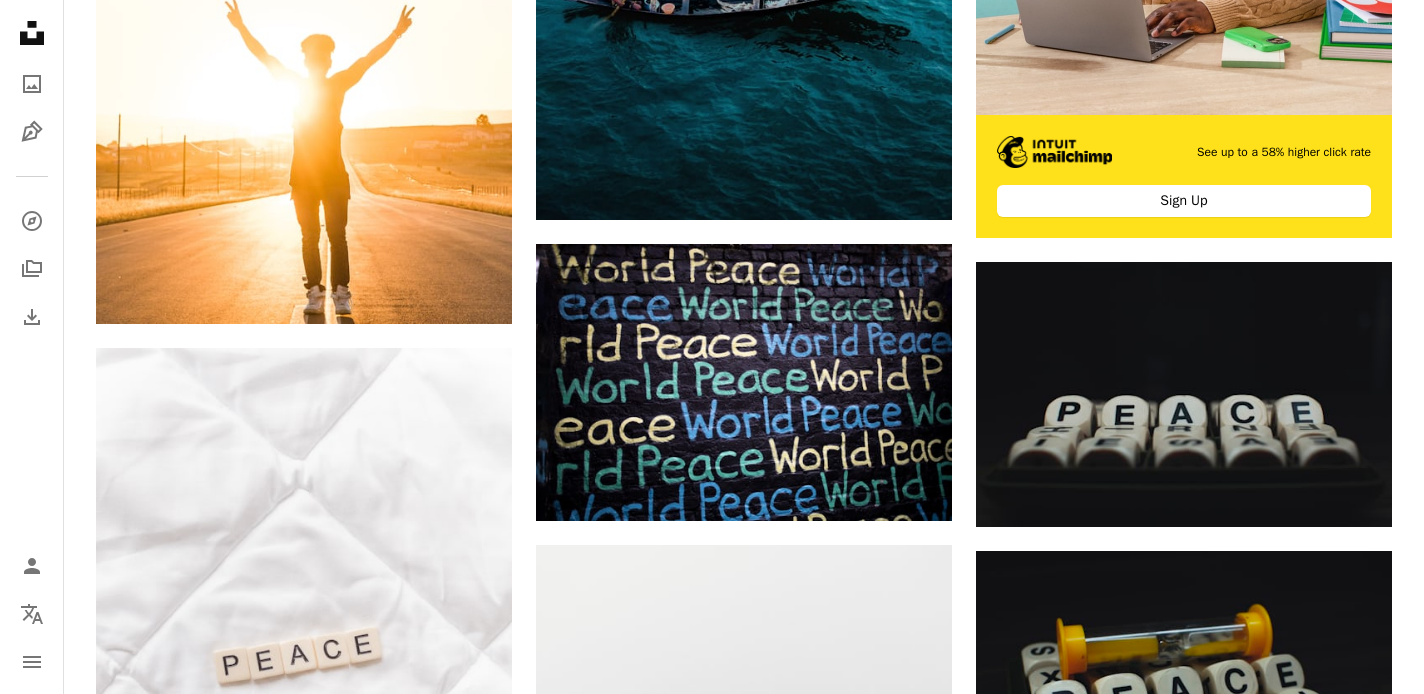 scroll, scrollTop: 0, scrollLeft: 0, axis: both 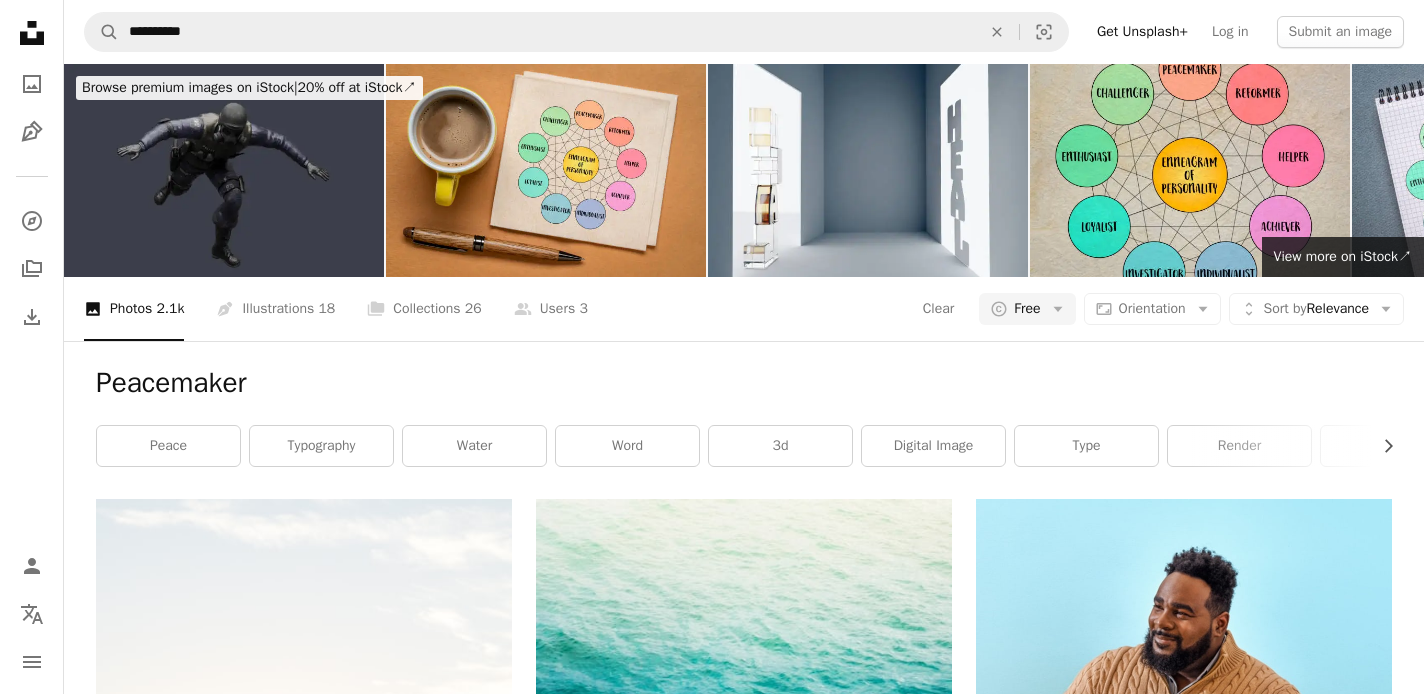 click on "**********" at bounding box center [744, 32] 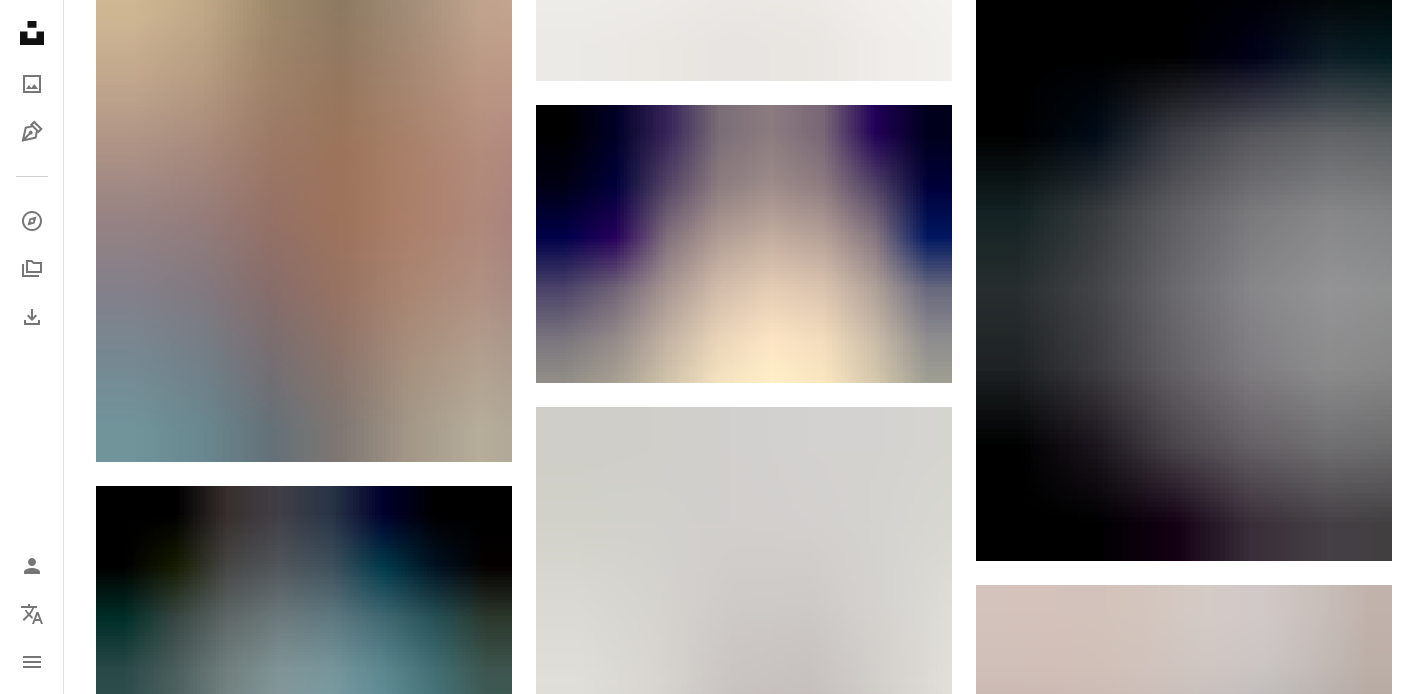 scroll, scrollTop: 2461, scrollLeft: 0, axis: vertical 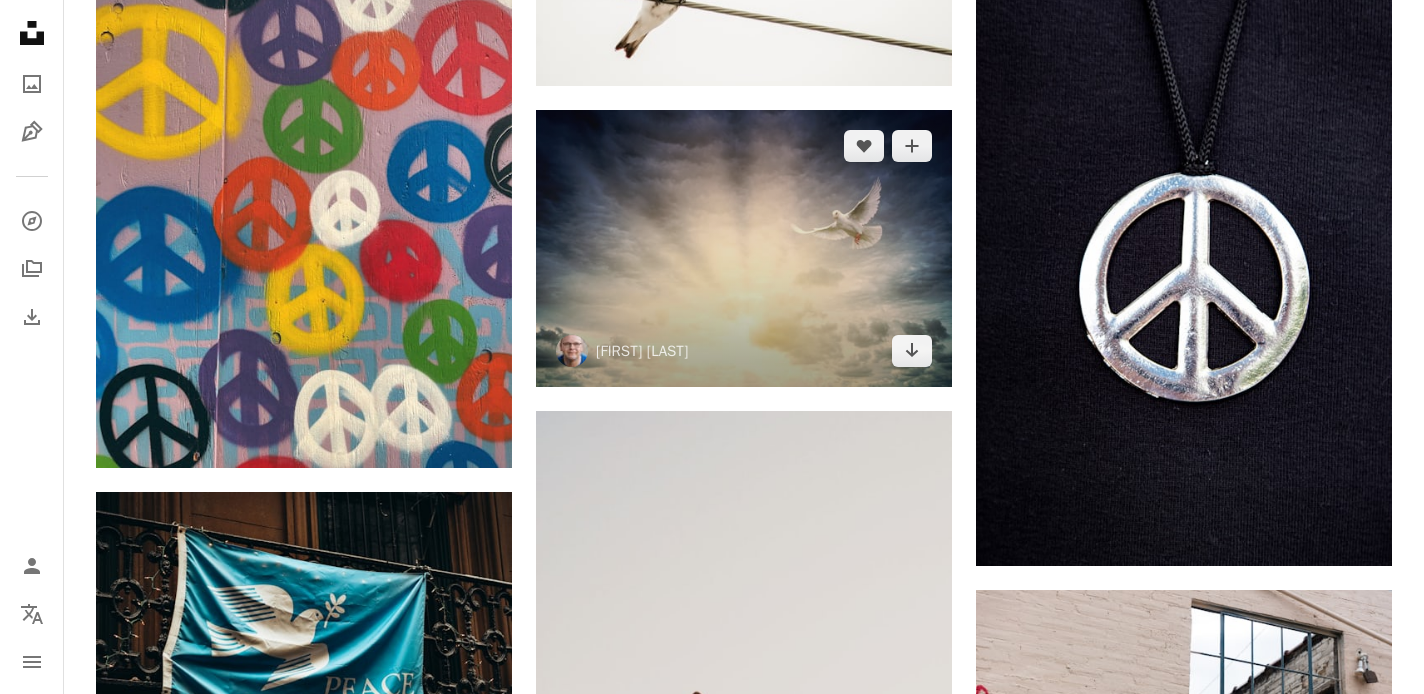 click at bounding box center [744, 248] 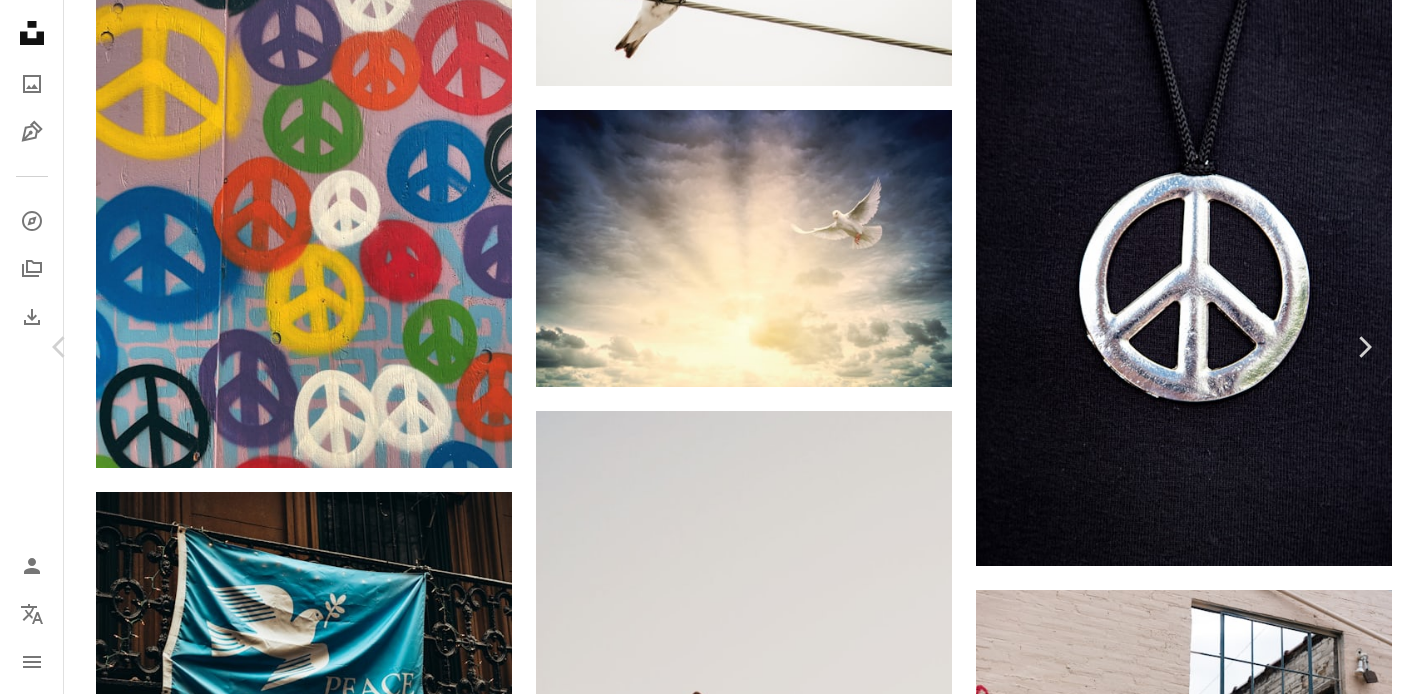 scroll, scrollTop: 19, scrollLeft: 0, axis: vertical 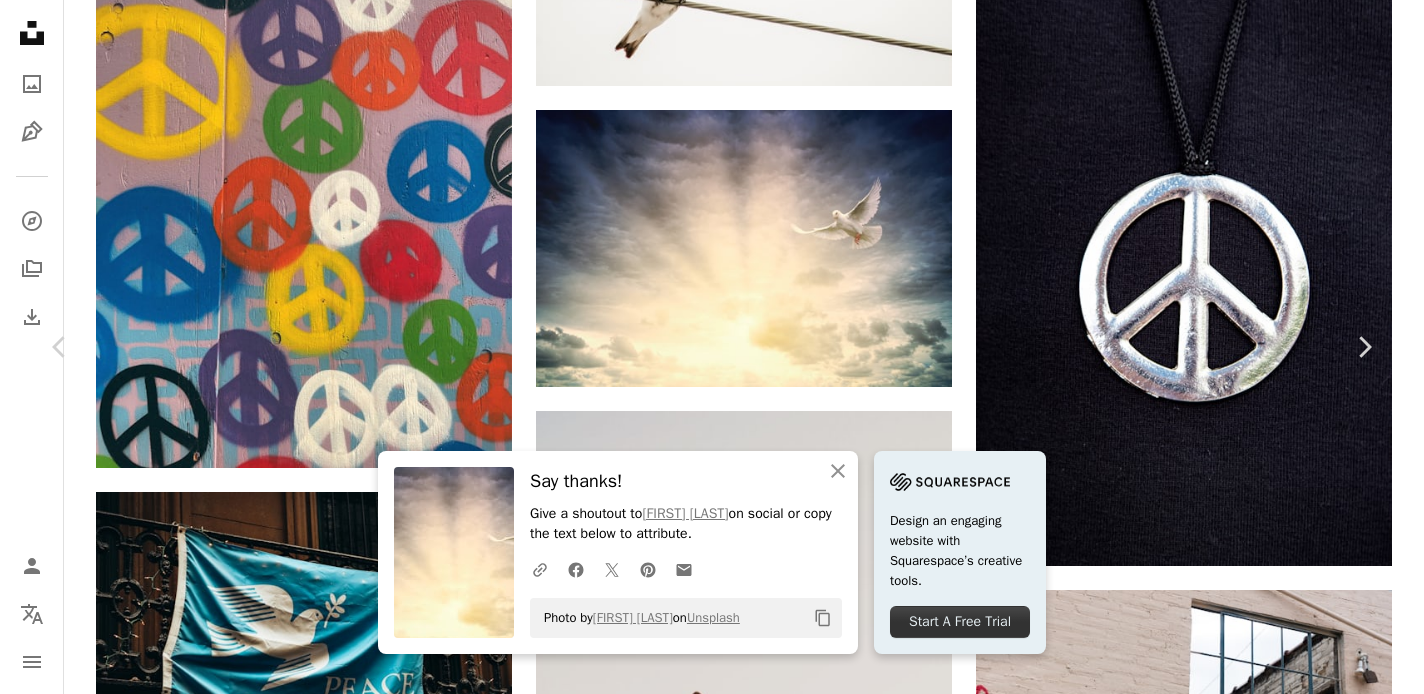 click on "An X shape Chevron left Chevron right An X shape Close Say thanks! Give a shoutout to [FIRST] [LAST] on social or copy the text below to attribute. A URL sharing icon (chains) Facebook icon X (formerly Twitter) icon Pinterest icon An envelope Photo by [FIRST] [LAST] on Unsplash
Copy content Design an engaging website with Squarespace’s creative tools. Start A Free Trial [FIRST] [LAST] jplenio A heart A plus sign Download free Chevron down Zoom in Views 193,842 Downloads 2,676 Featured in Spirituality A forward-right arrow Share Info icon Info More Actions Calendar outlined Published on [MONTH] [DAY], [YEAR] Camera SONY, ILCE-7M2 Safety Free to use under the Unsplash License spirituality animal bird beige flying waterfowl Backgrounds Browse premium related images on iStock | Save 20% with code UNSPLASH20 View more on iStock ↗ Related images A heart A plus sign [FIRST] [LAST] Arrow pointing down A heart A plus sign [FIRST] [LAST] Available for hire A checkmark inside of a circle A heart A heart" at bounding box center [712, 5701] 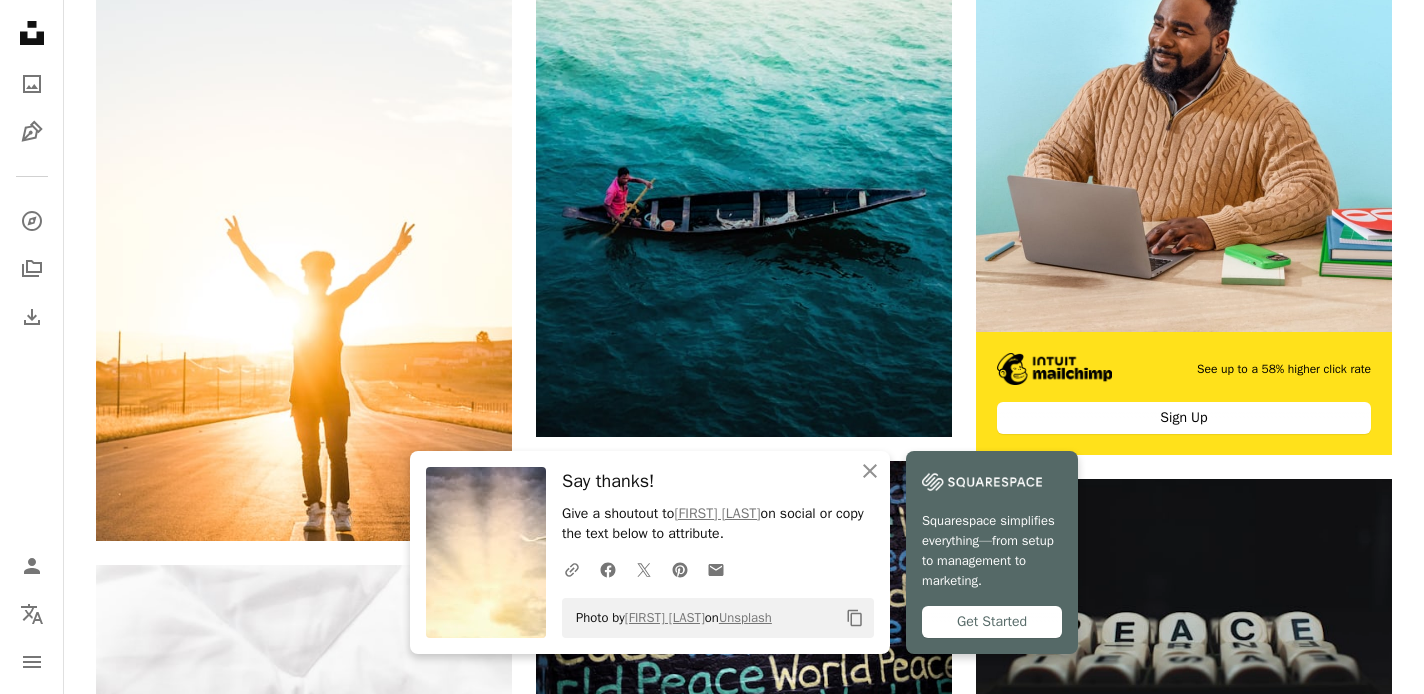 scroll, scrollTop: 0, scrollLeft: 0, axis: both 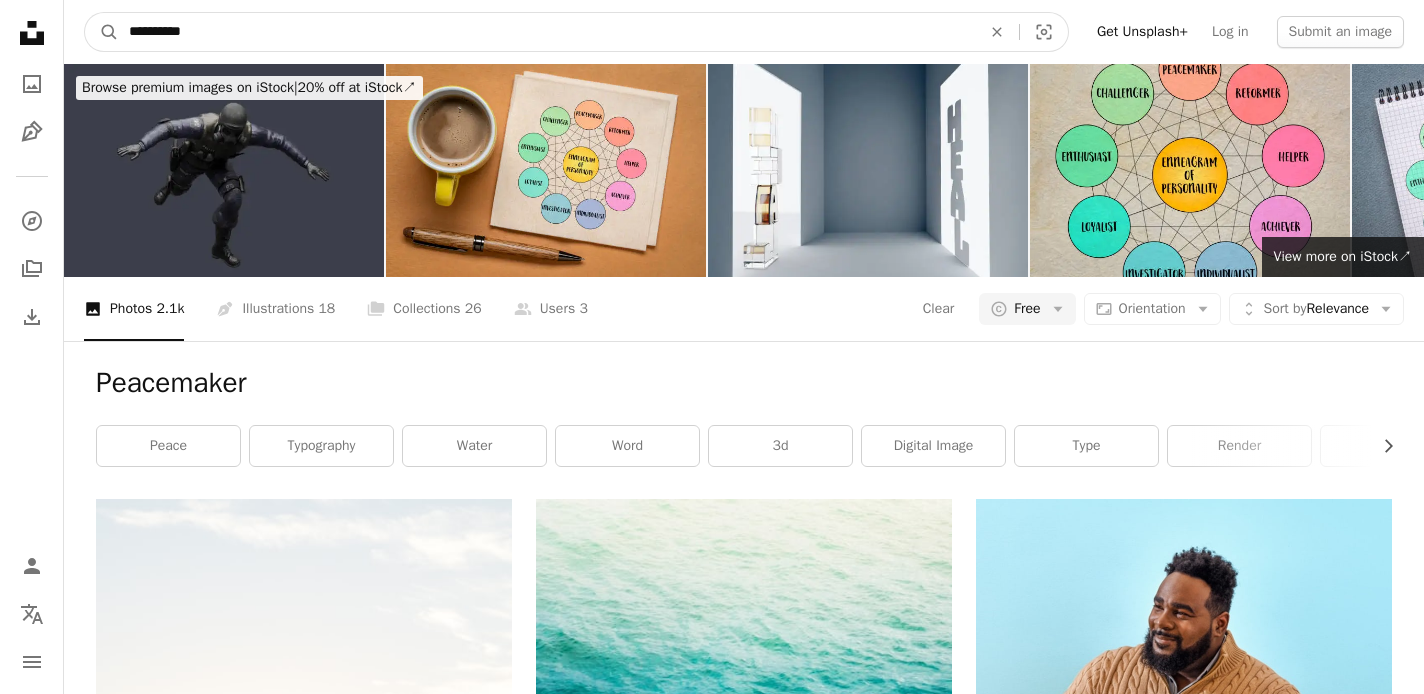click on "**********" at bounding box center (547, 32) 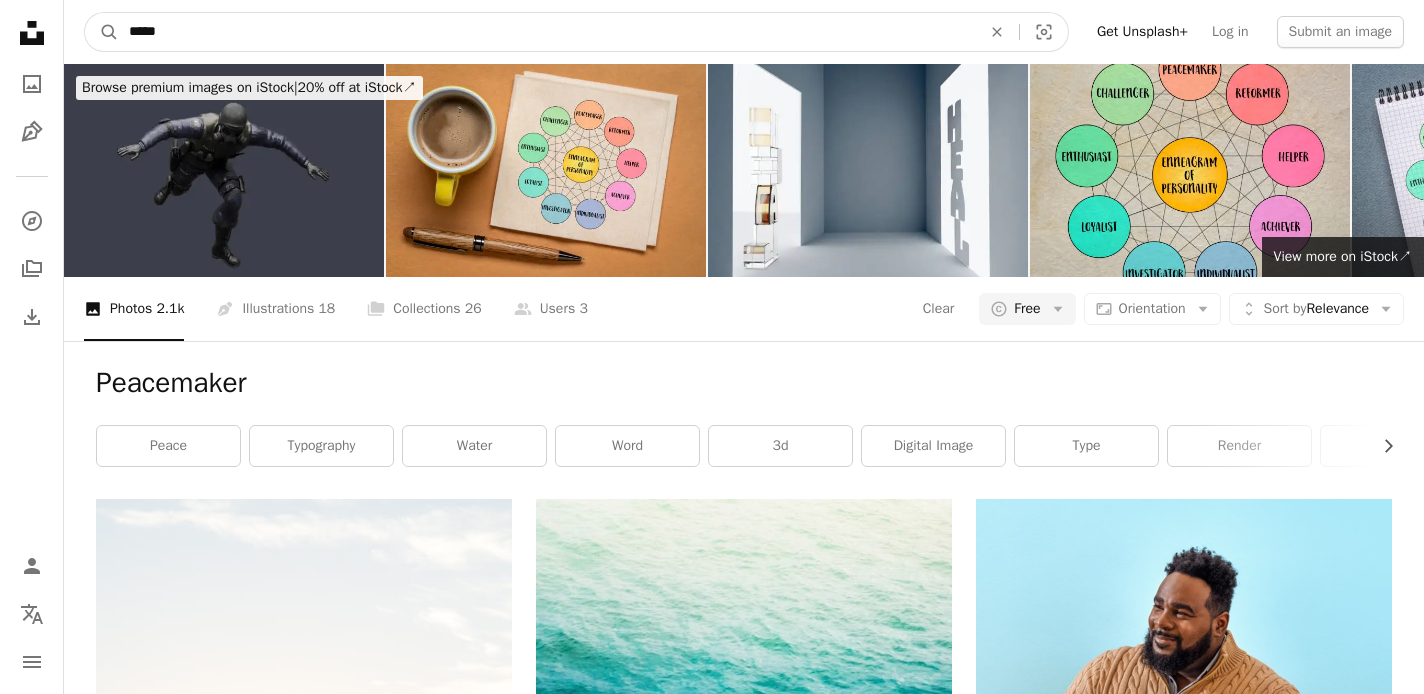 type on "******" 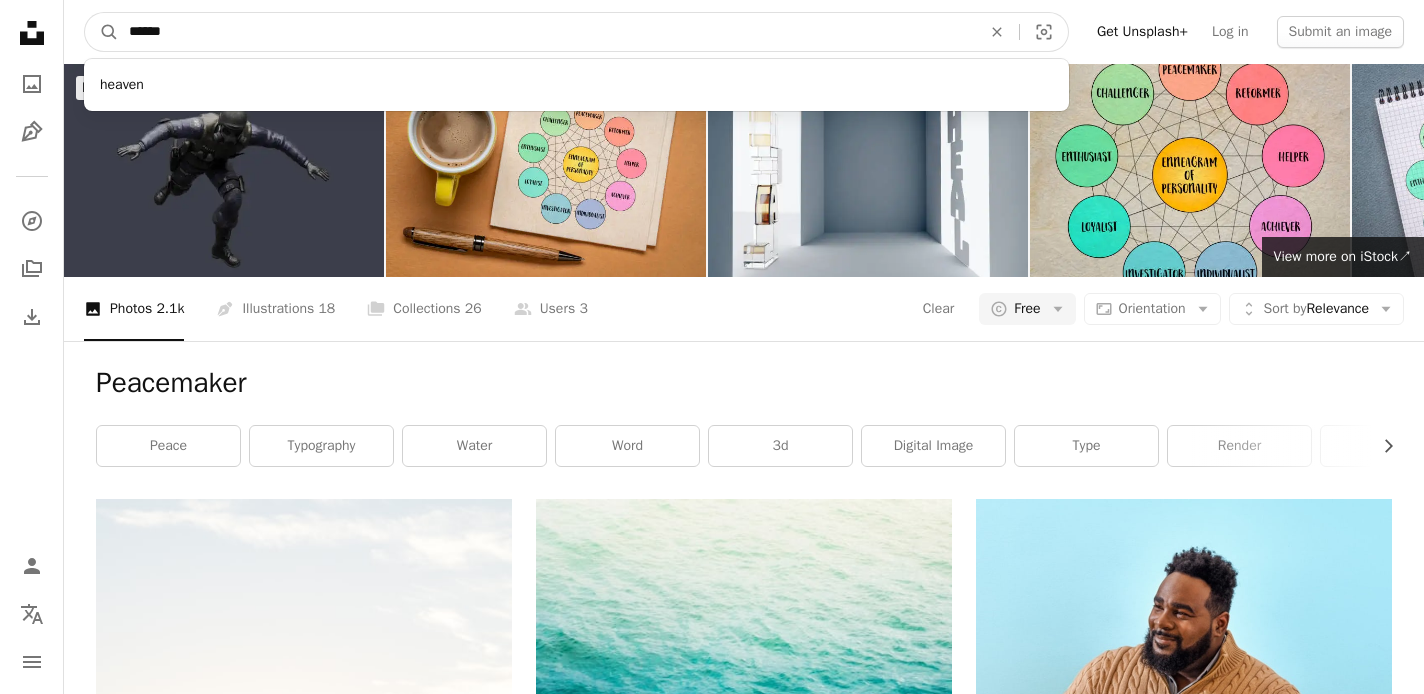 click on "A magnifying glass" at bounding box center (102, 32) 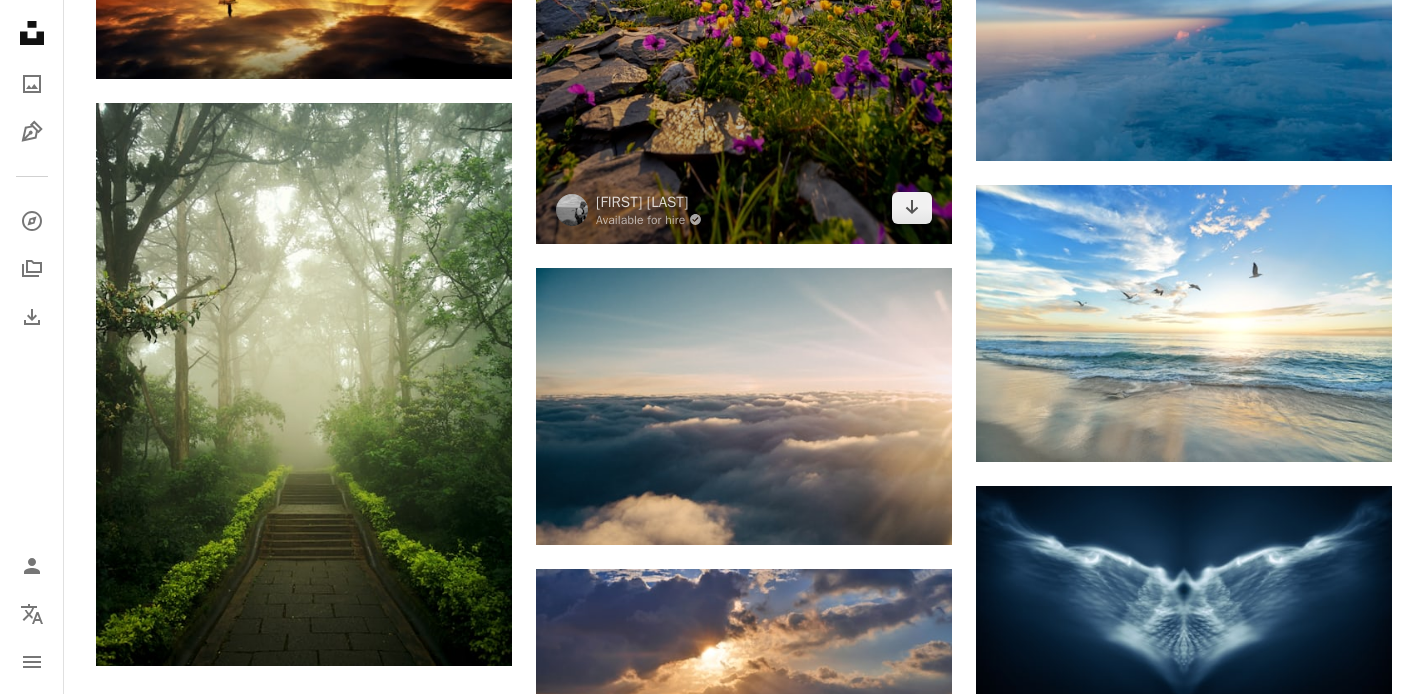 scroll, scrollTop: 2734, scrollLeft: 0, axis: vertical 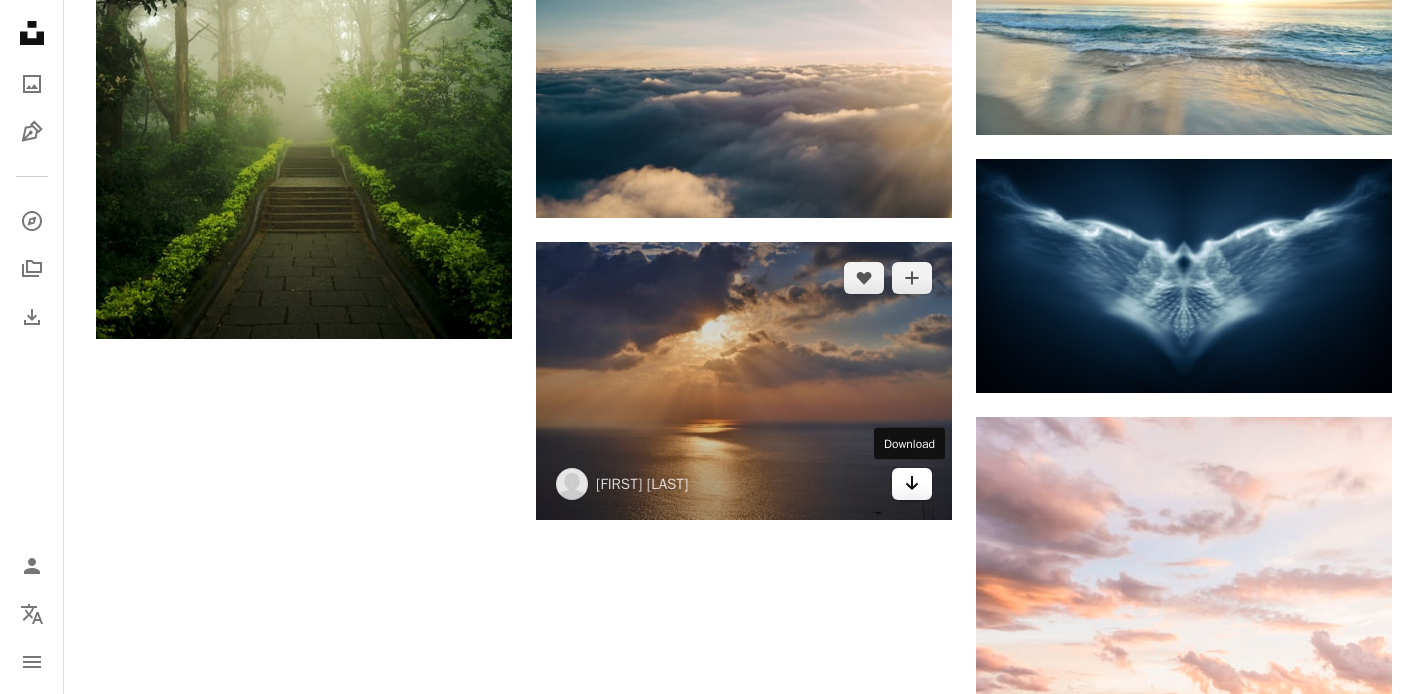 click on "Arrow pointing down" at bounding box center [912, 484] 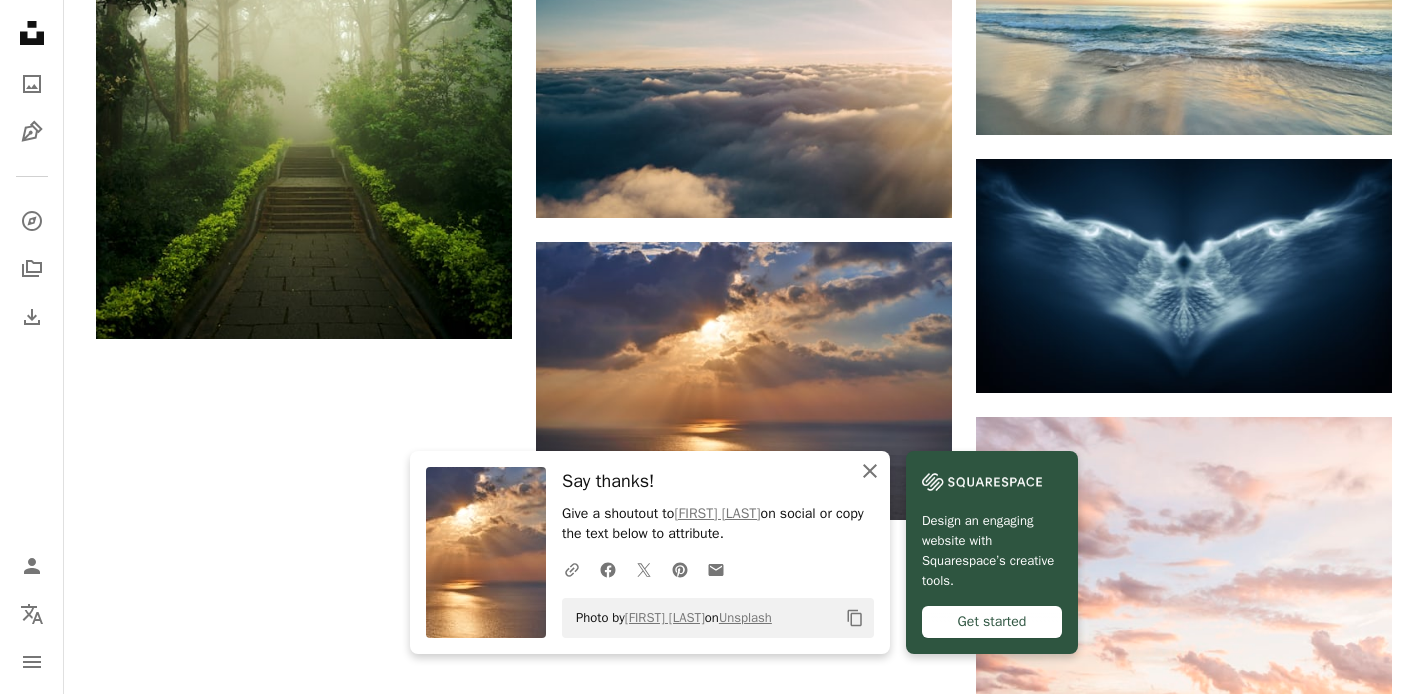 click 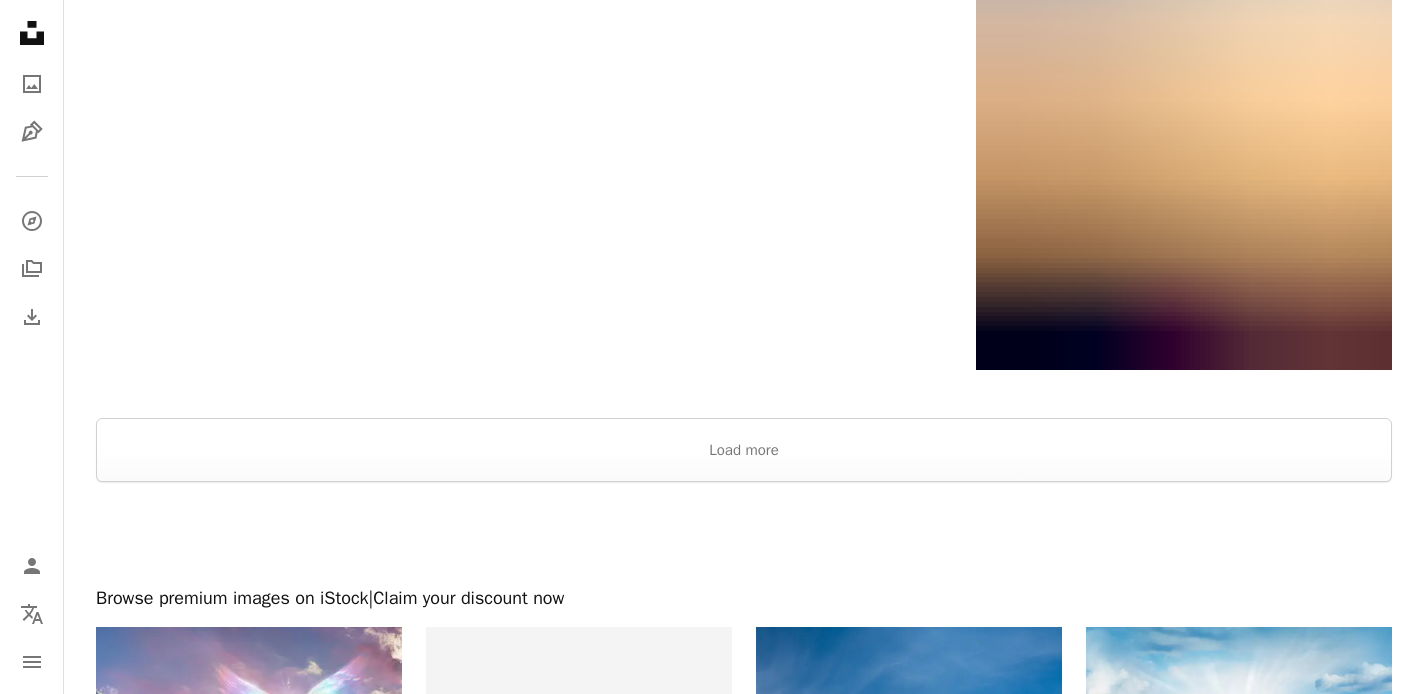 scroll, scrollTop: 3743, scrollLeft: 0, axis: vertical 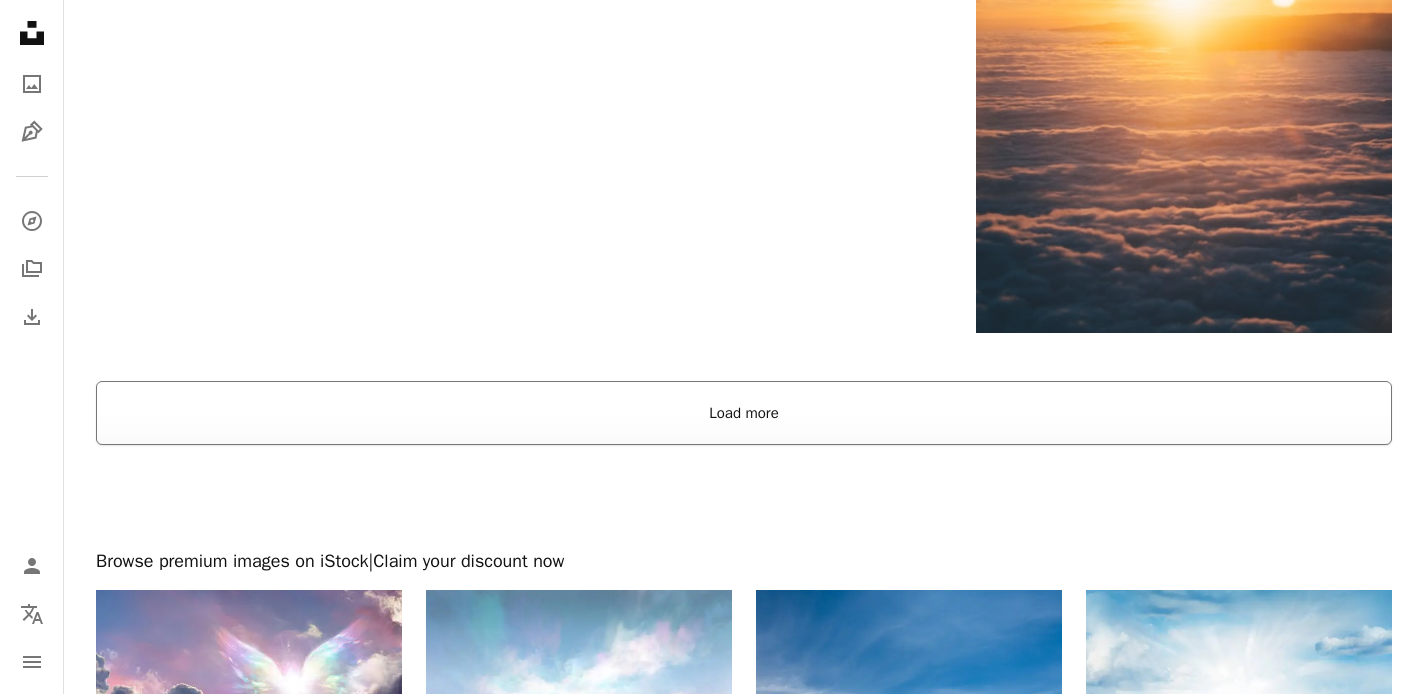 click on "Load more" at bounding box center [744, 413] 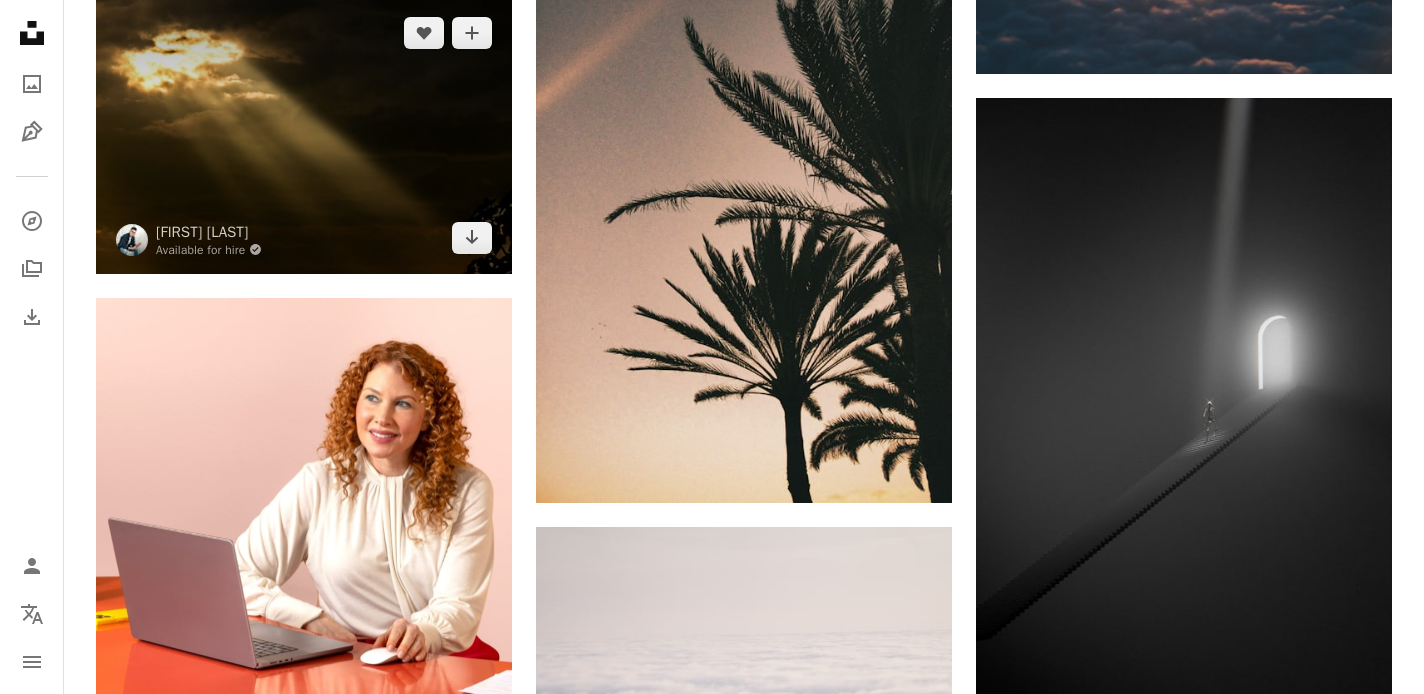 scroll, scrollTop: 4010, scrollLeft: 0, axis: vertical 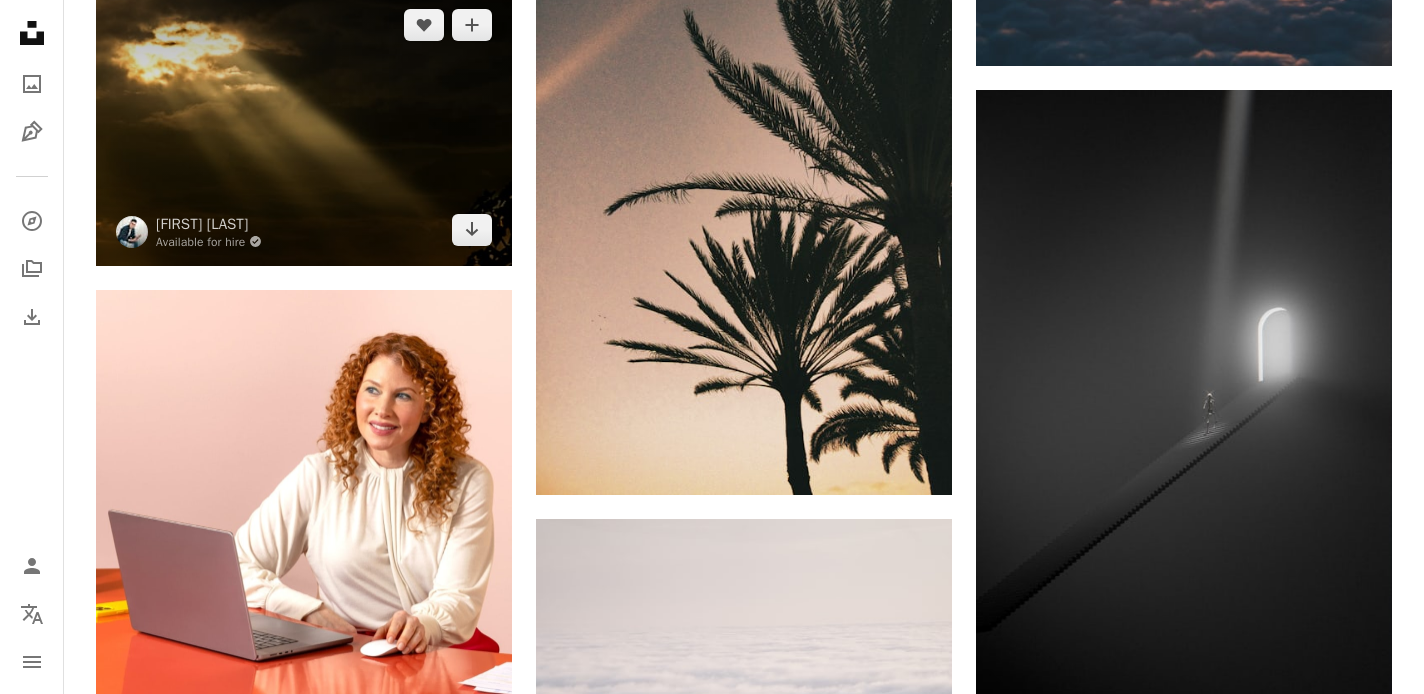 click at bounding box center [304, 127] 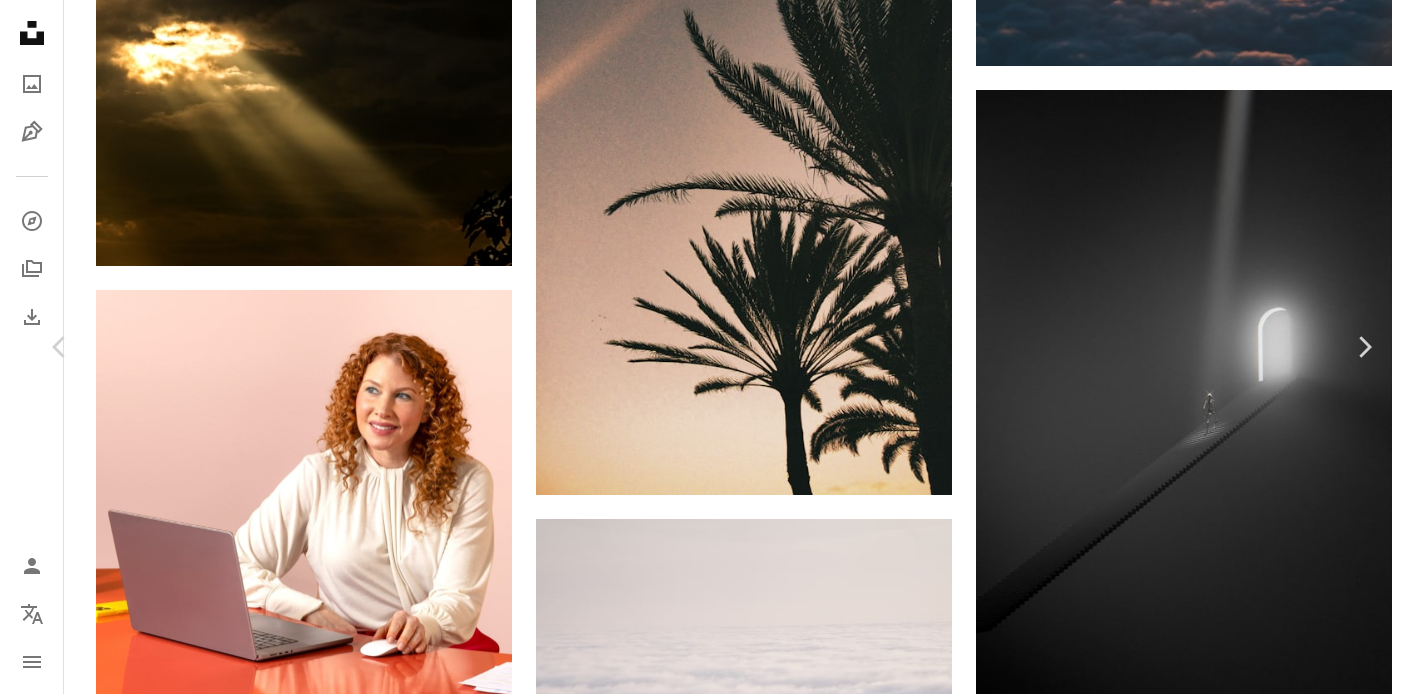 click on "Chevron down" 